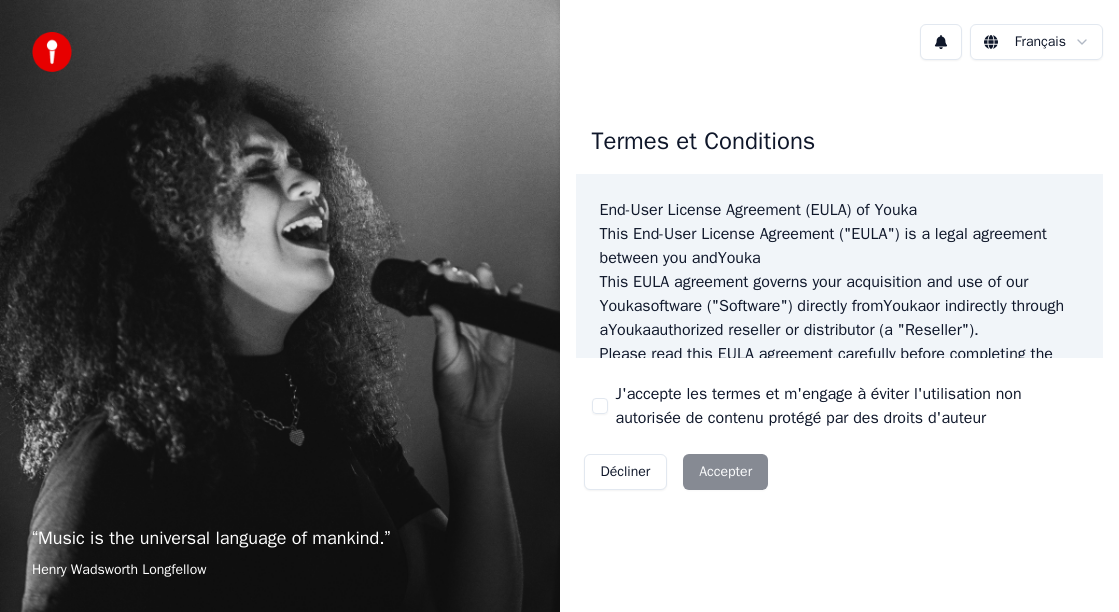 scroll, scrollTop: 0, scrollLeft: 0, axis: both 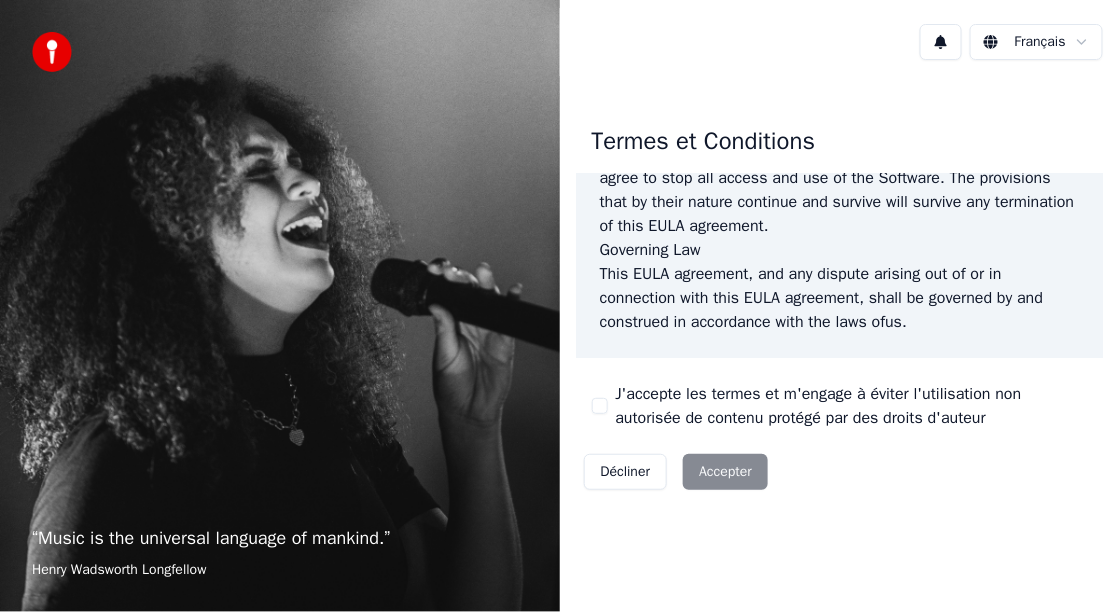 click on "Décliner Accepter" at bounding box center (676, 472) 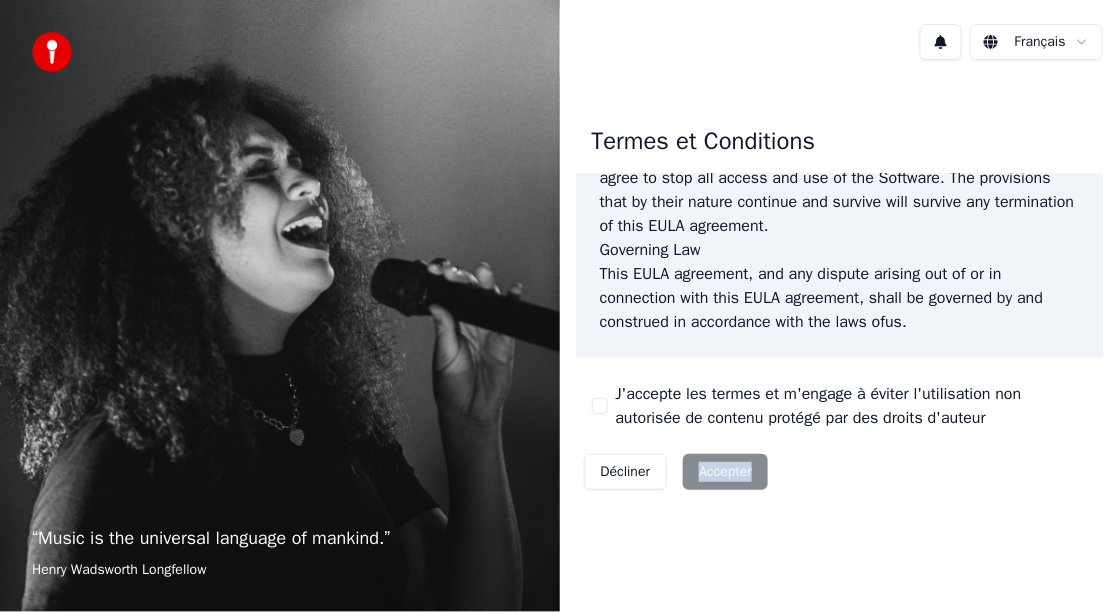 click on "Décliner Accepter" at bounding box center (676, 472) 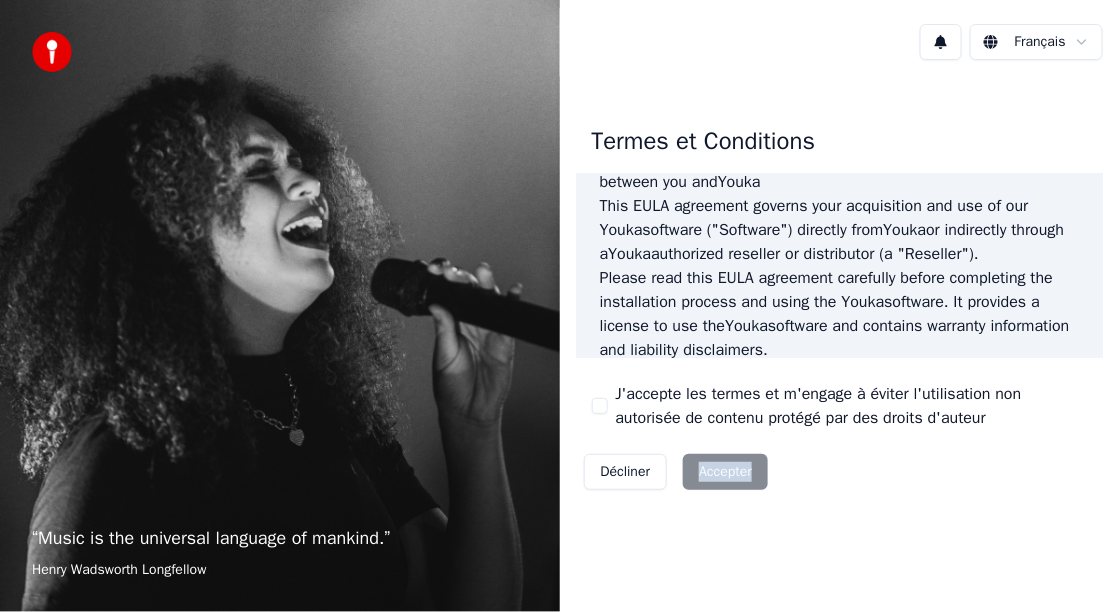 scroll, scrollTop: 0, scrollLeft: 0, axis: both 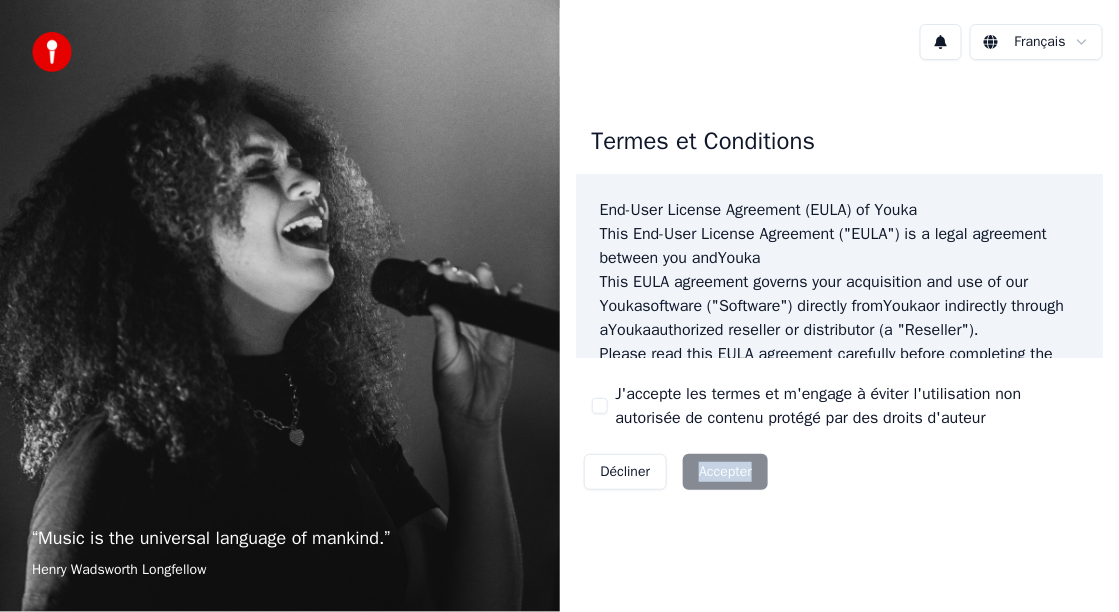 click on "Décliner Accepter" at bounding box center (676, 472) 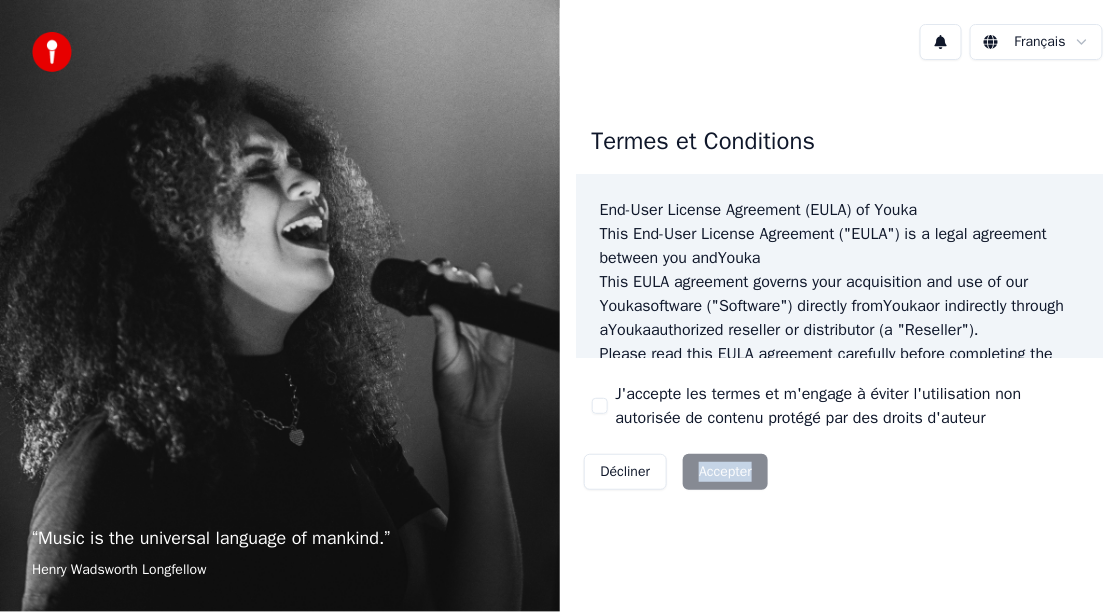 click on "Décliner Accepter" at bounding box center [676, 472] 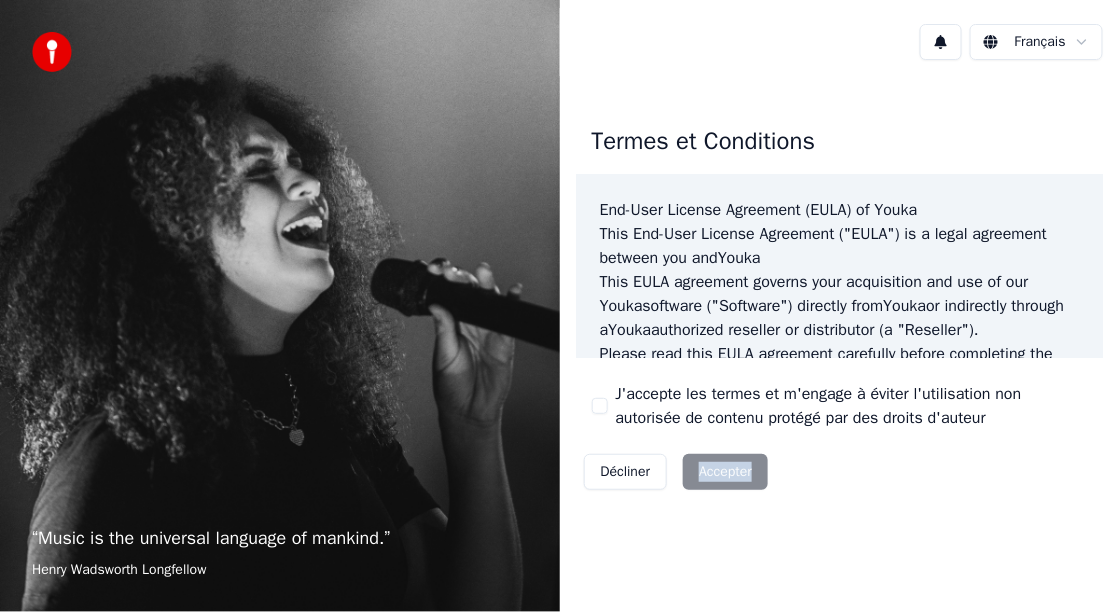 click on "Décliner Accepter" at bounding box center (676, 472) 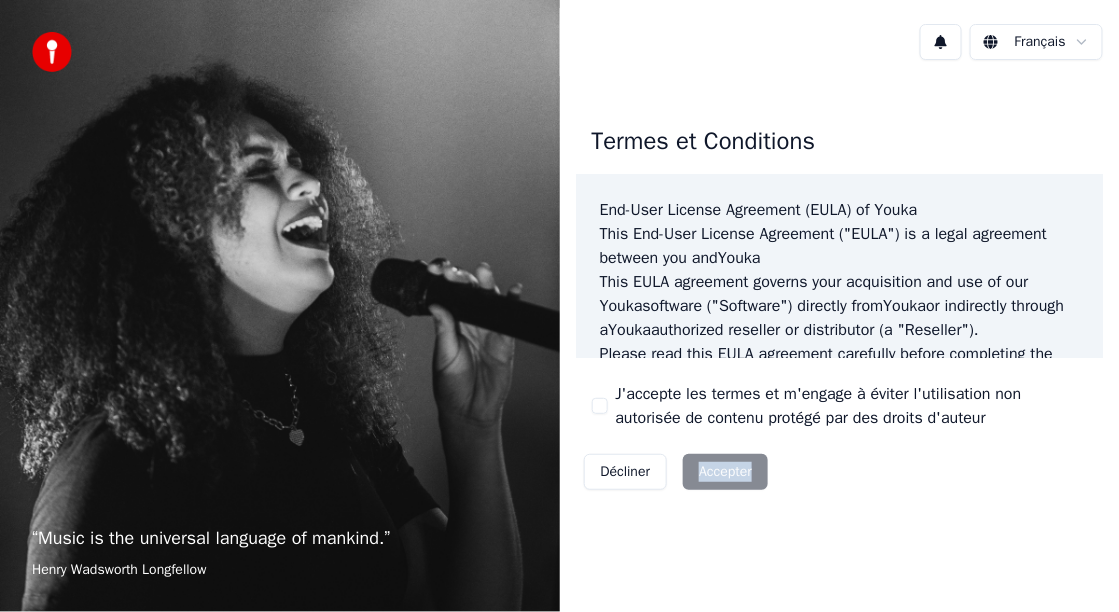 click on "Décliner Accepter" at bounding box center [676, 472] 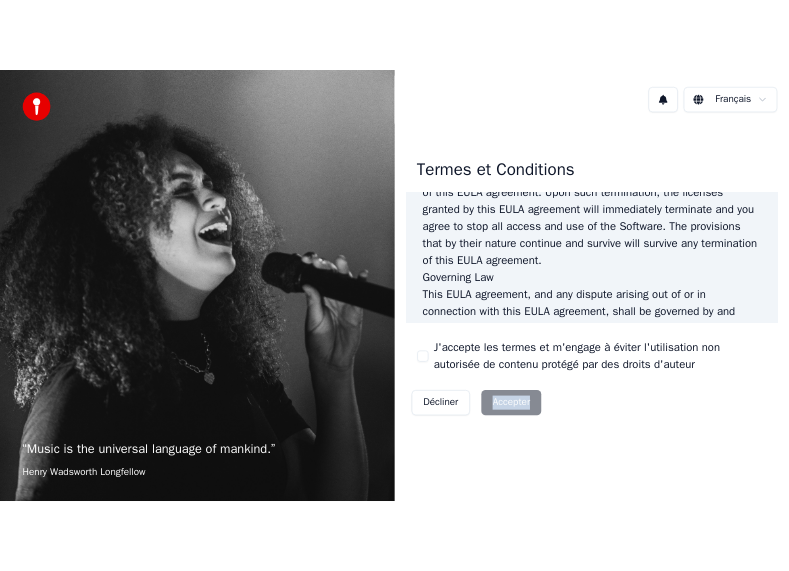 scroll, scrollTop: 1639, scrollLeft: 0, axis: vertical 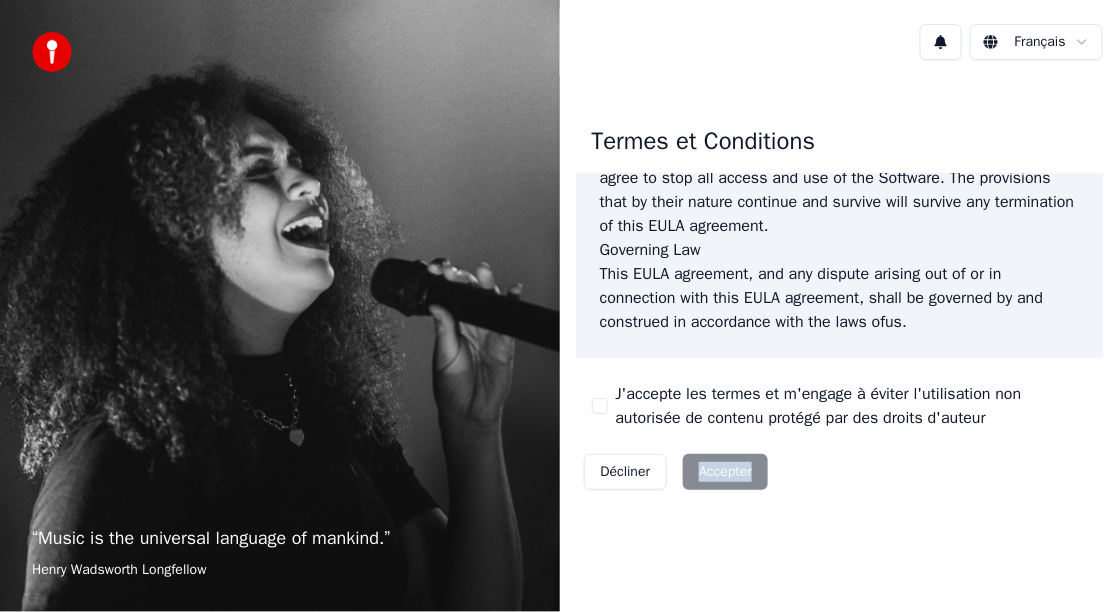 click on "Français Termes et Conditions End-User License Agreement (EULA) of   Youka This End-User License Agreement ("EULA") is a legal agreement between you and  Youka This EULA agreement governs your acquisition and use of our   Youka  software ("Software") directly from  Youka  or indirectly through a  Youka  authorized reseller or distributor (a "Reseller"). Please read this EULA agreement carefully before completing the installation process and using the   Youka  software. It provides a license to use the  Youka  software and contains warranty information and liability disclaimers. If you register for a free trial of the   Youka  software, this EULA agreement will also govern that trial. By clicking "accept" or installing and/or using the  Youka   software, you are confirming your acceptance of the Software and agreeing to become bound by the terms of this EULA agreement. This EULA agreement shall apply only to the Software supplied by   Youka Youka   EULA Template  for   Youka . License Grant Youka   Youka" at bounding box center [840, 306] 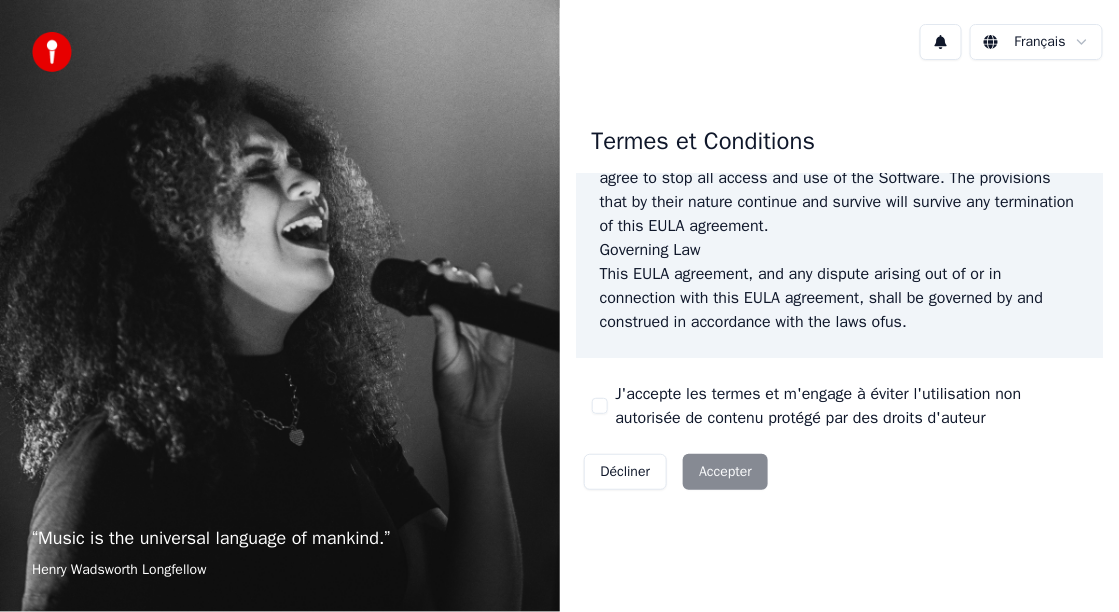 click on "Décliner Accepter" at bounding box center [676, 472] 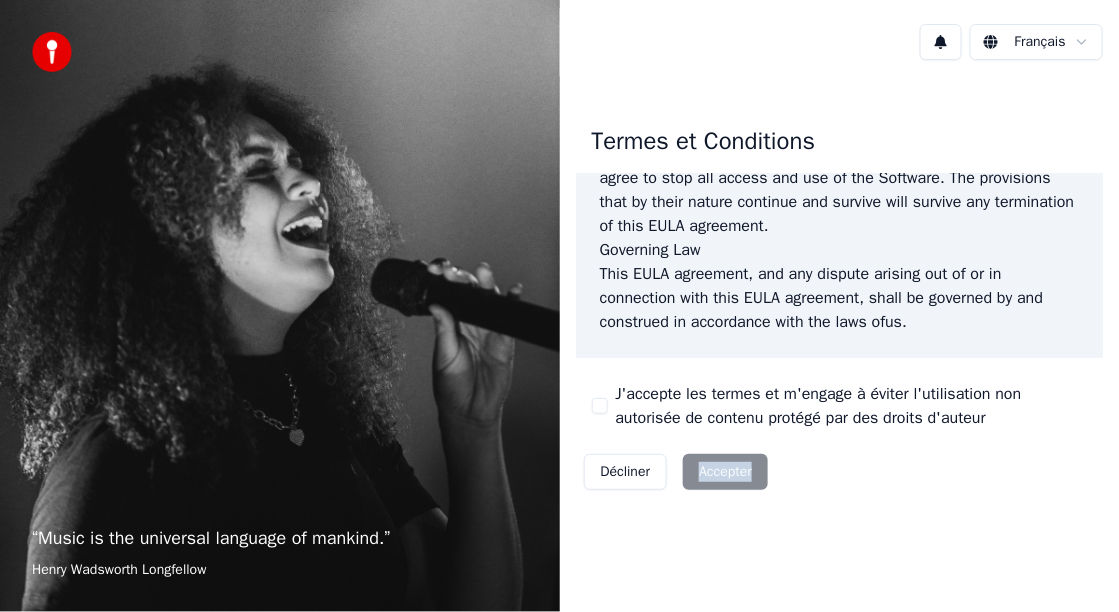 click on "Décliner Accepter" at bounding box center [676, 472] 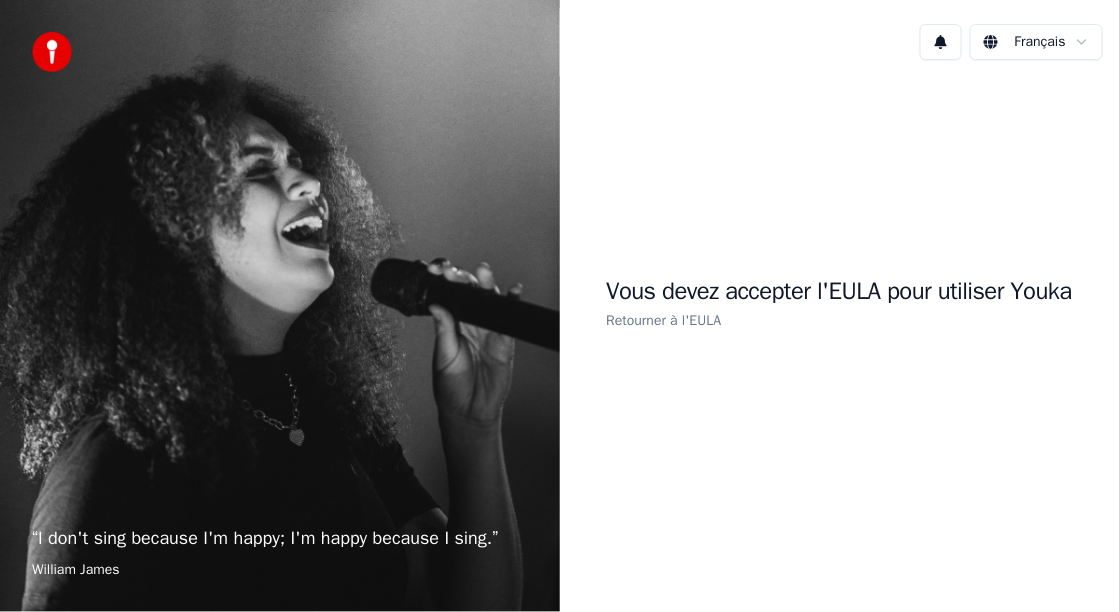 click on "Retourner à l'EULA" at bounding box center (663, 320) 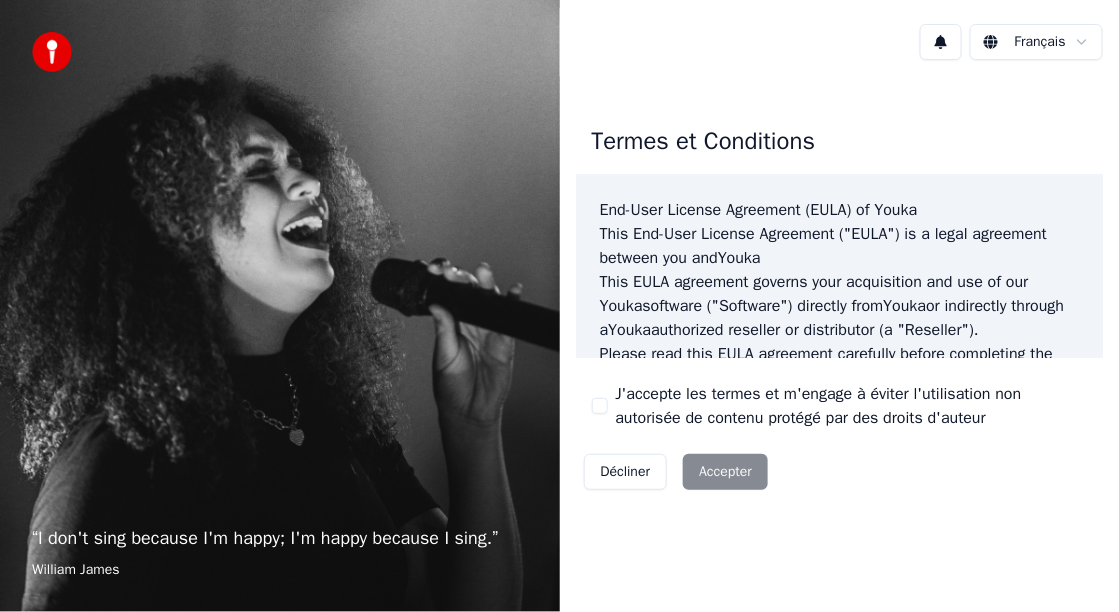 click on "Décliner Accepter" at bounding box center (676, 472) 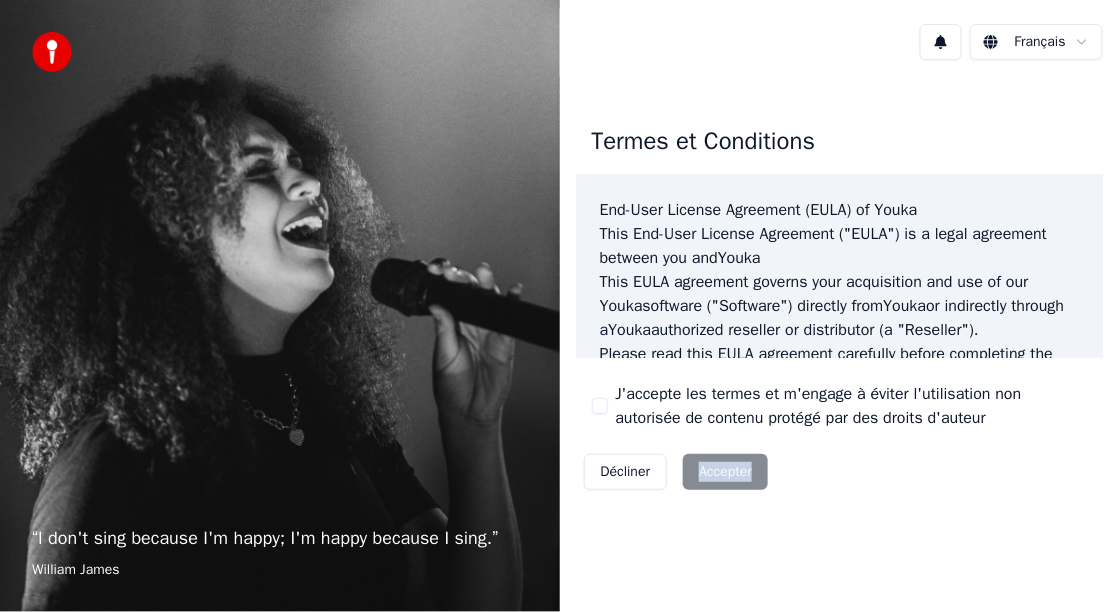 click on "Décliner Accepter" at bounding box center (676, 472) 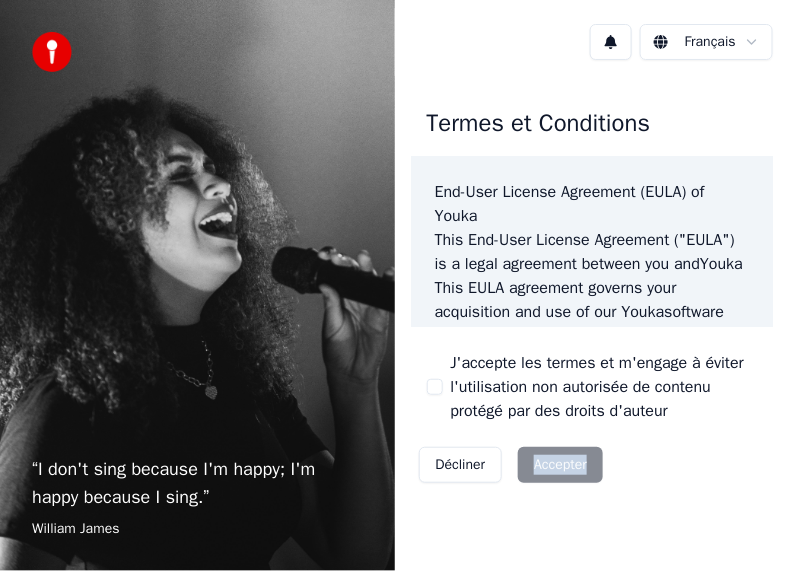 click on "Décliner Accepter" at bounding box center [511, 465] 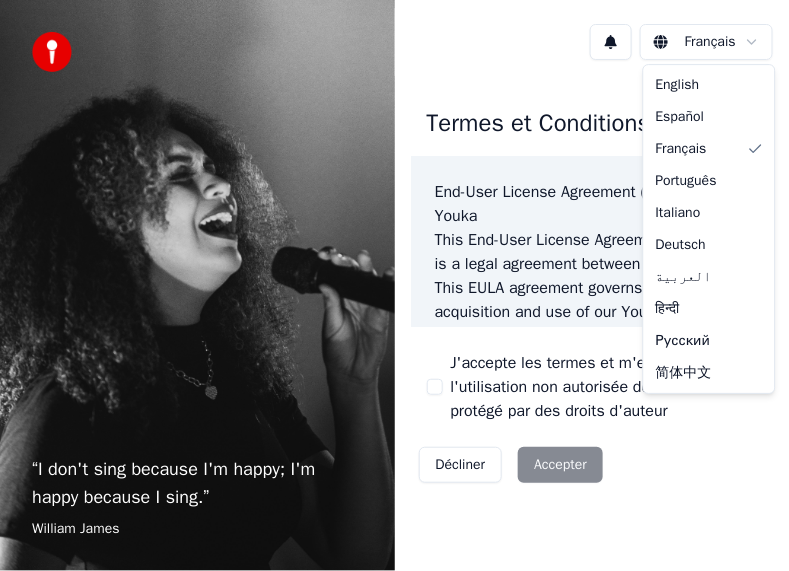 click on "“ I don't sing because I'm happy; I'm happy because I sing. ” William James Français Termes et Conditions End-User License Agreement (EULA) of   Youka This End-User License Agreement ("EULA") is a legal agreement between you and  Youka This EULA agreement governs your acquisition and use of our   Youka  software ("Software") directly from  Youka  or indirectly through a  Youka  authorized reseller or distributor (a "Reseller"). Please read this EULA agreement carefully before completing the installation process and using the   Youka  software. It provides a license to use the  Youka  software and contains warranty information and liability disclaimers. If you register for a free trial of the   Youka  software, this EULA agreement will also govern that trial. By clicking "accept" or installing and/or using the  Youka   software, you are confirming your acceptance of the Software and agreeing to become bound by the terms of this EULA agreement.   Youka Youka   EULA Template  for   Youka . License Grant" at bounding box center (394, 285) 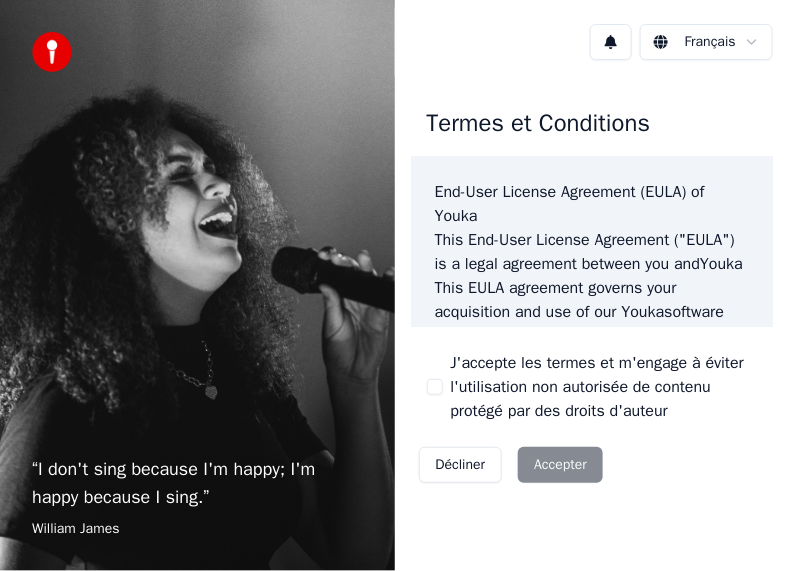 click at bounding box center [611, 42] 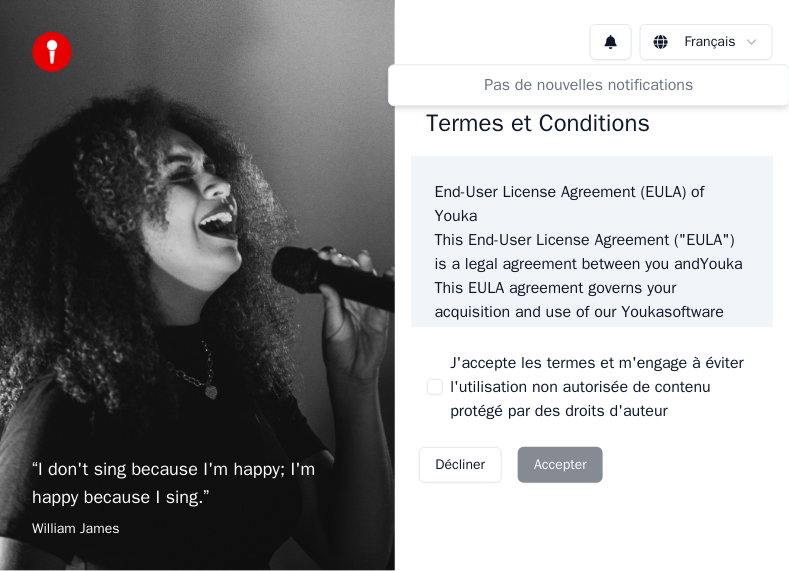 click at bounding box center [611, 42] 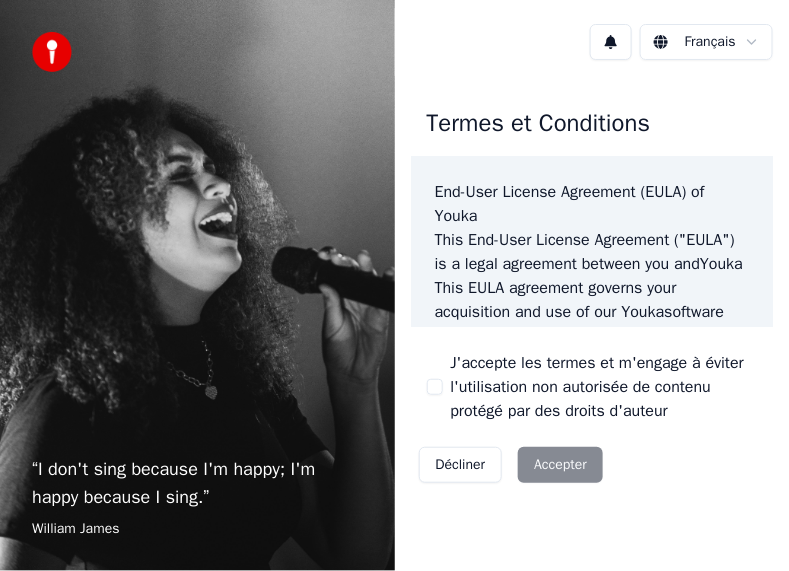 click on "Décliner Accepter" at bounding box center [511, 465] 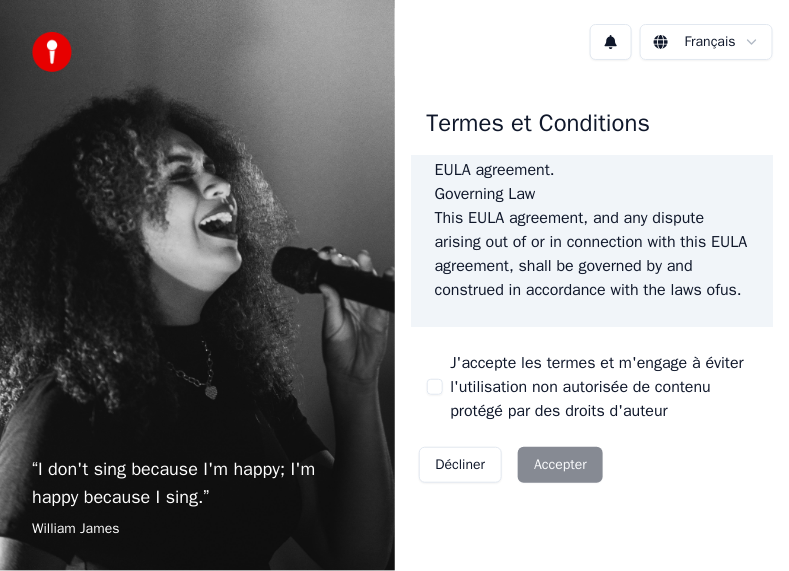 scroll, scrollTop: 2539, scrollLeft: 0, axis: vertical 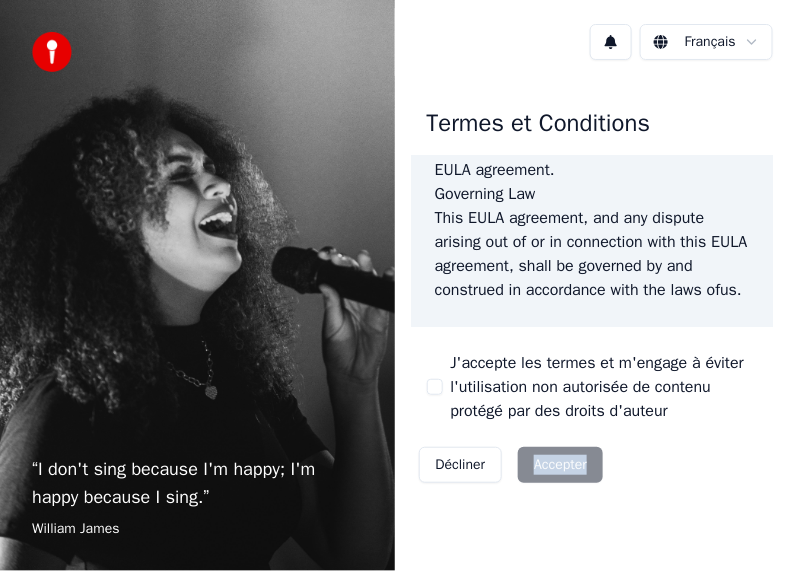 click on "Décliner Accepter" at bounding box center [511, 465] 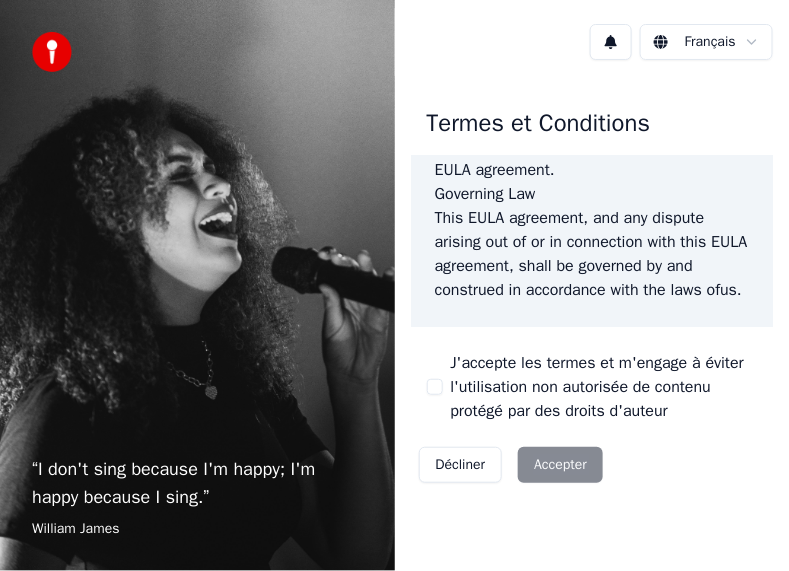 click on "Décliner Accepter" at bounding box center (511, 465) 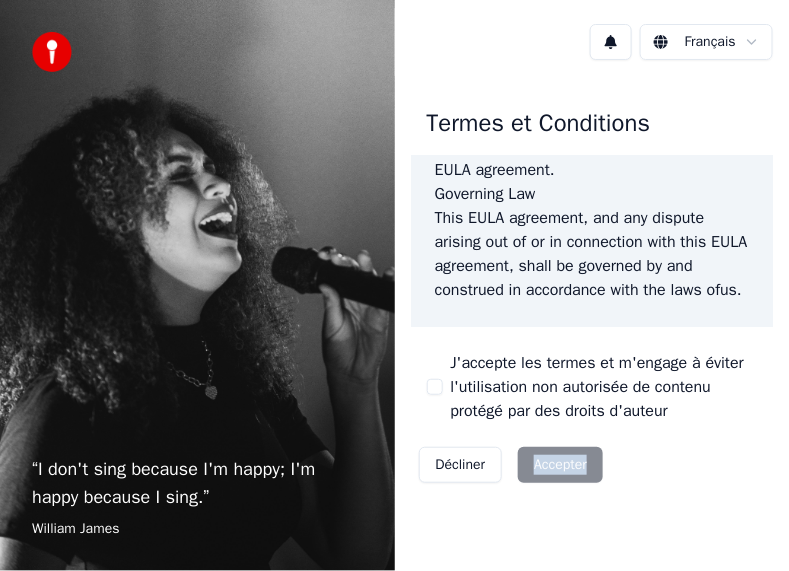 click on "Décliner Accepter" at bounding box center [511, 465] 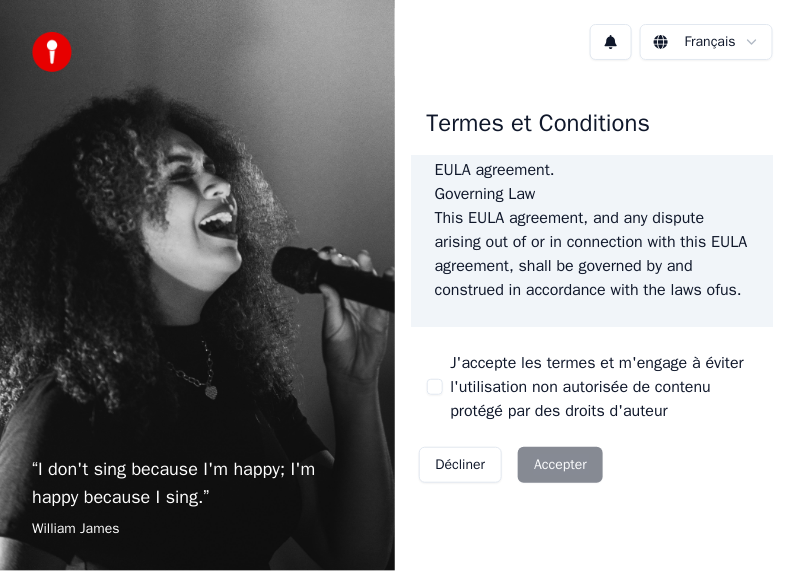 click on "Décliner Accepter" at bounding box center [511, 465] 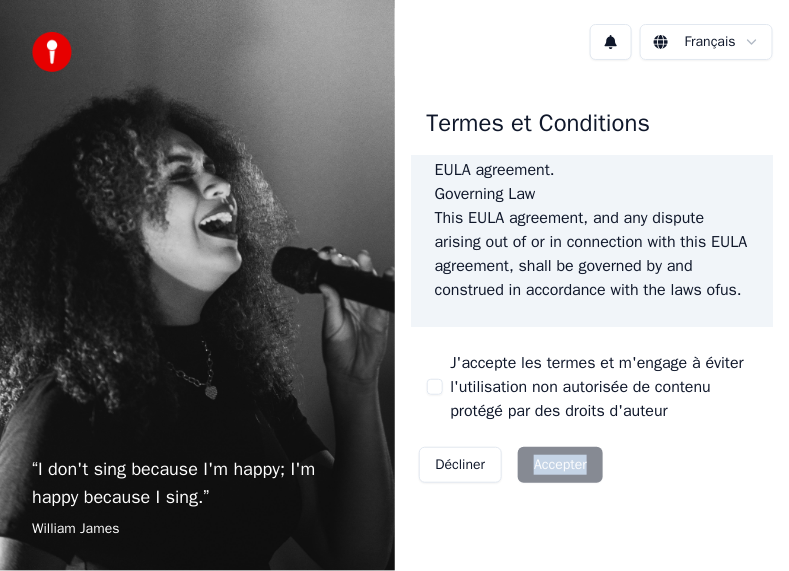 click on "Décliner Accepter" at bounding box center [511, 465] 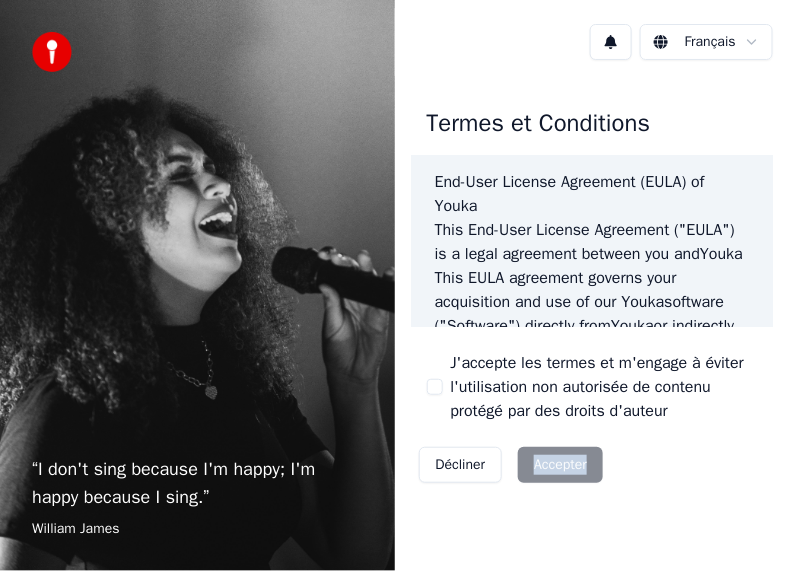 scroll, scrollTop: 0, scrollLeft: 0, axis: both 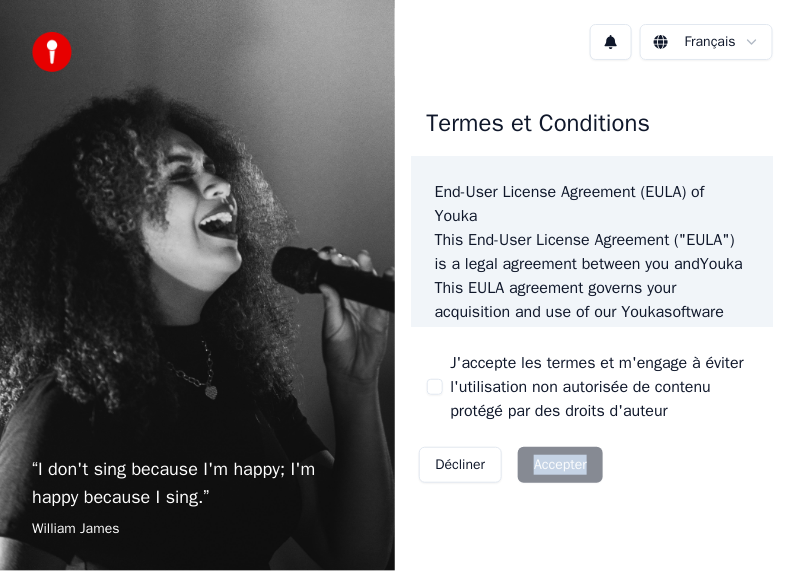 click on "Décliner Accepter" at bounding box center (511, 465) 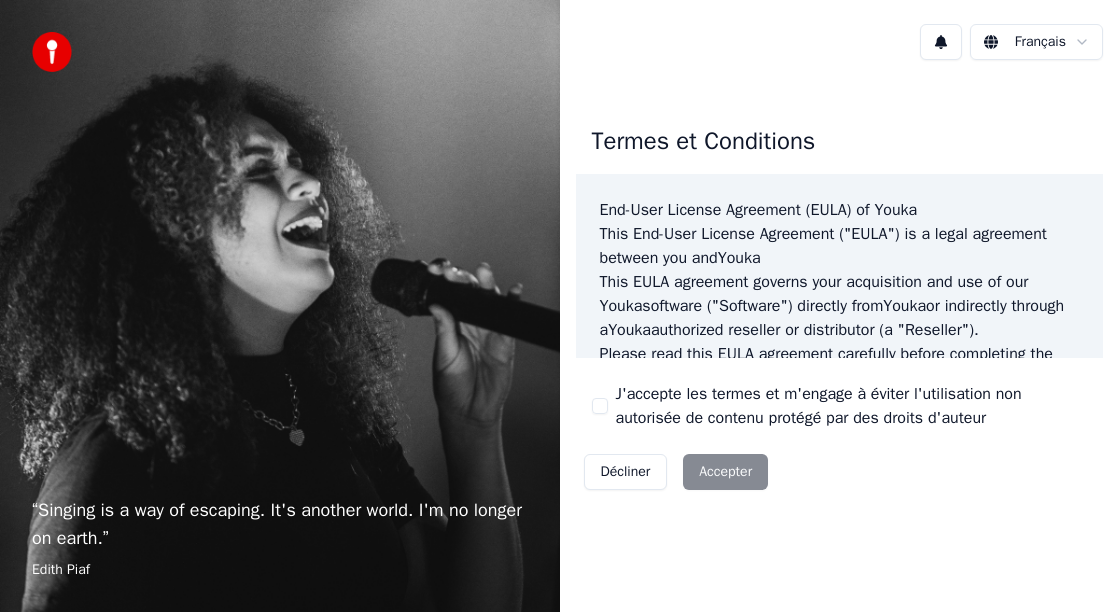 scroll, scrollTop: 0, scrollLeft: 0, axis: both 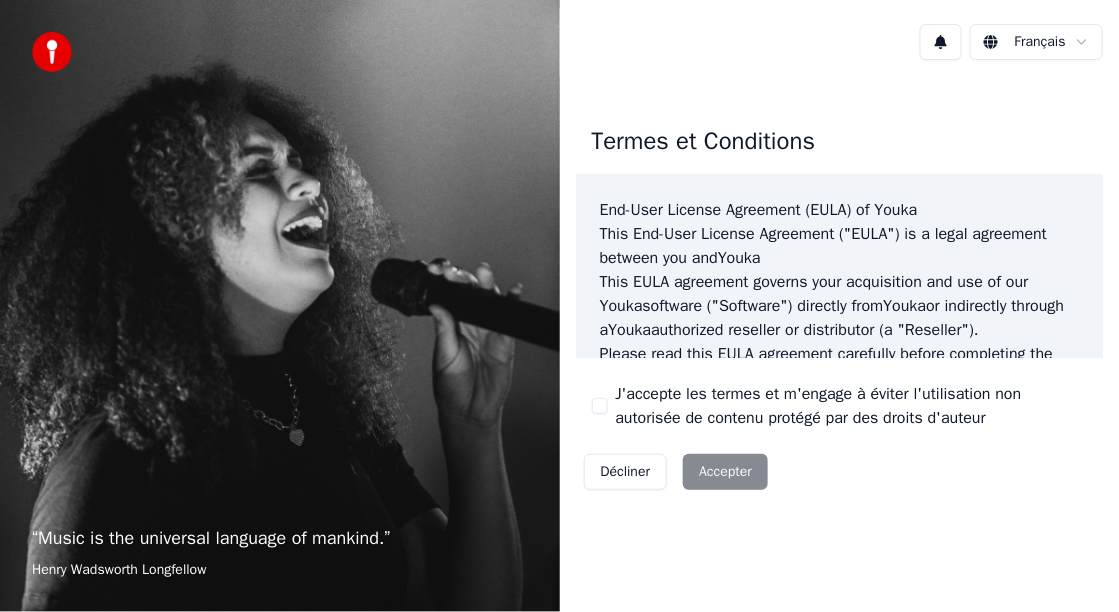 click on "Décliner Accepter" at bounding box center (676, 472) 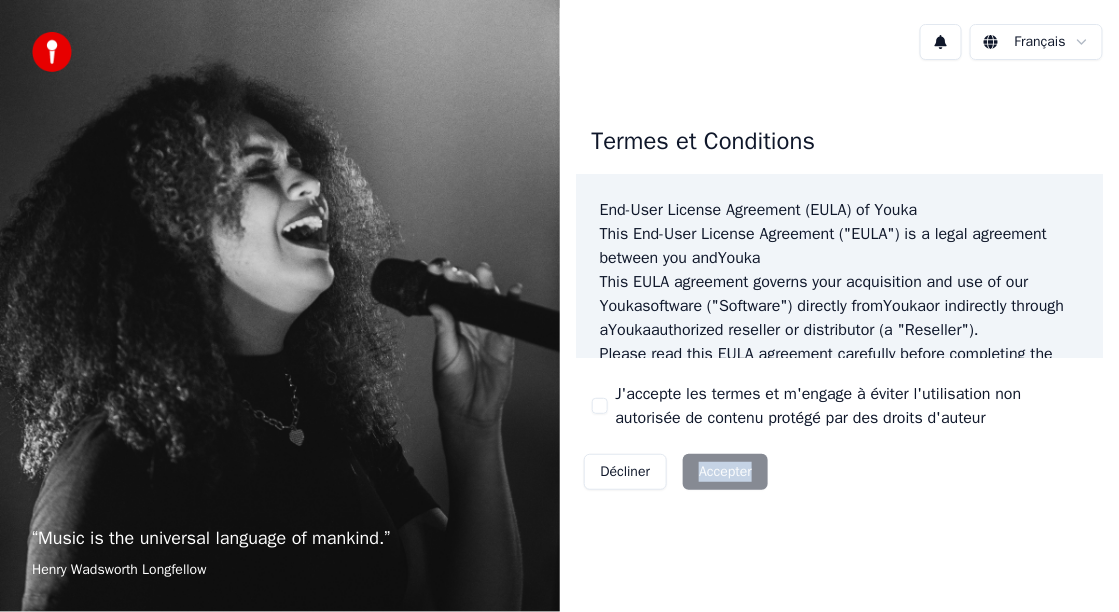click on "Décliner Accepter" at bounding box center (676, 472) 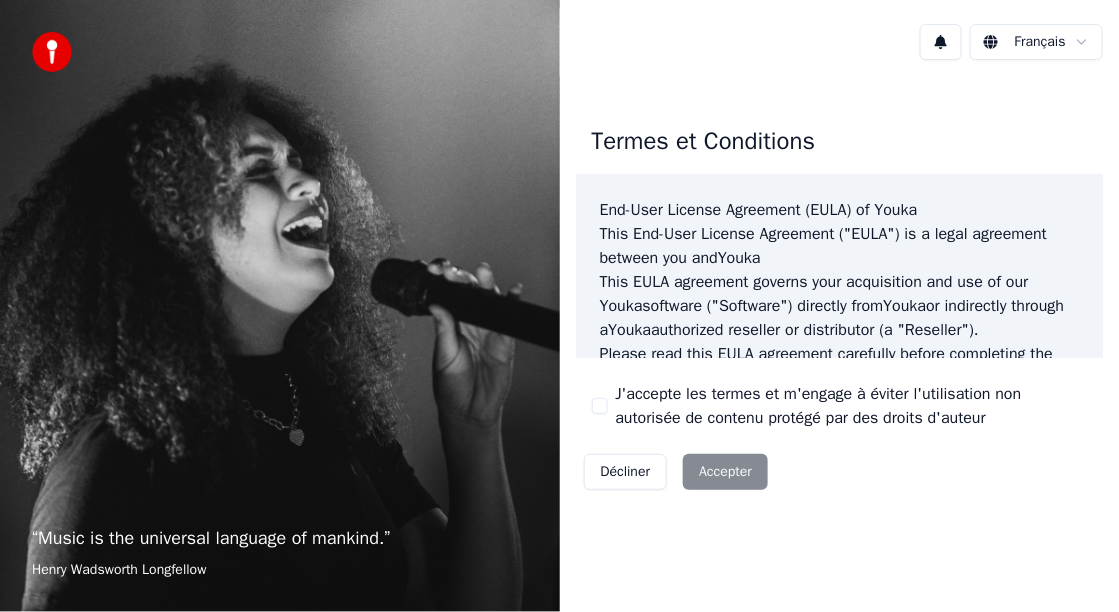 click on "J'accepte les termes et m'engage à éviter l'utilisation non autorisée de contenu protégé par des droits d'auteur" at bounding box center (852, 406) 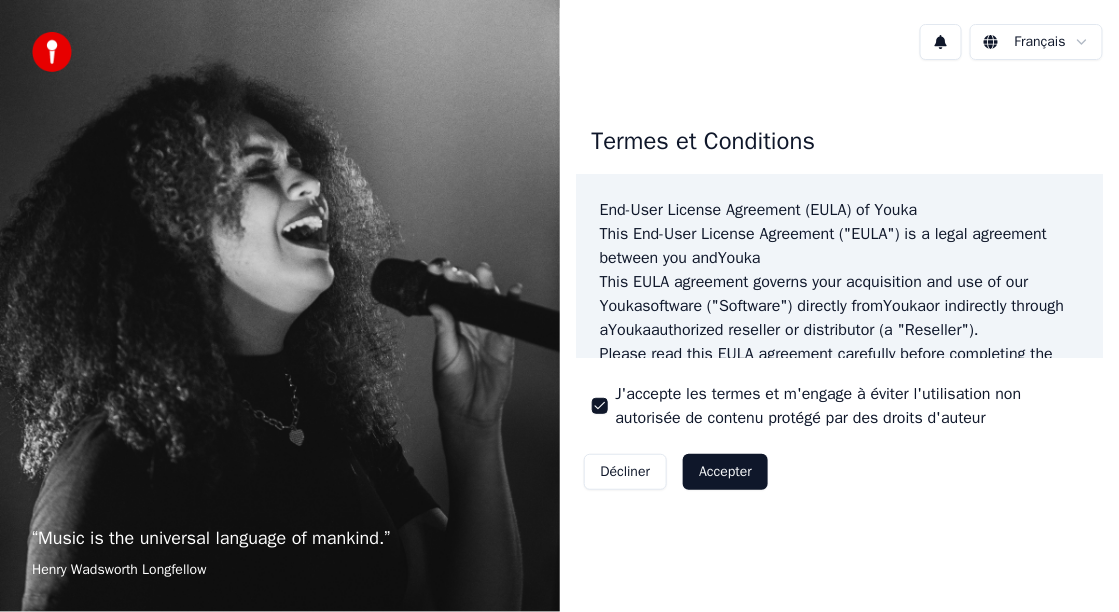 click on "Accepter" at bounding box center [725, 472] 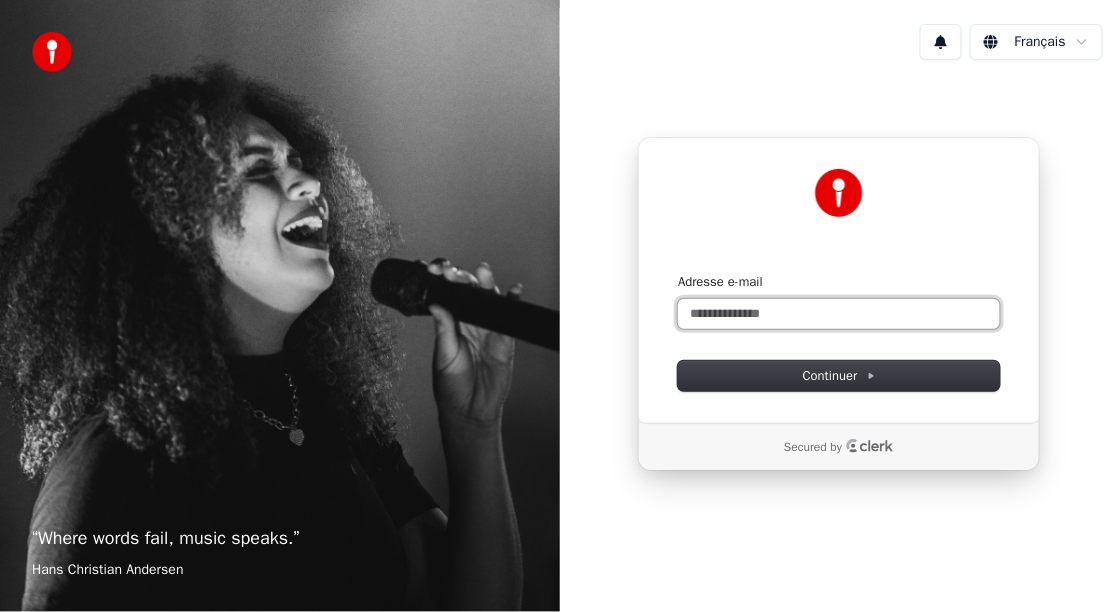 click on "Adresse e-mail" at bounding box center [839, 314] 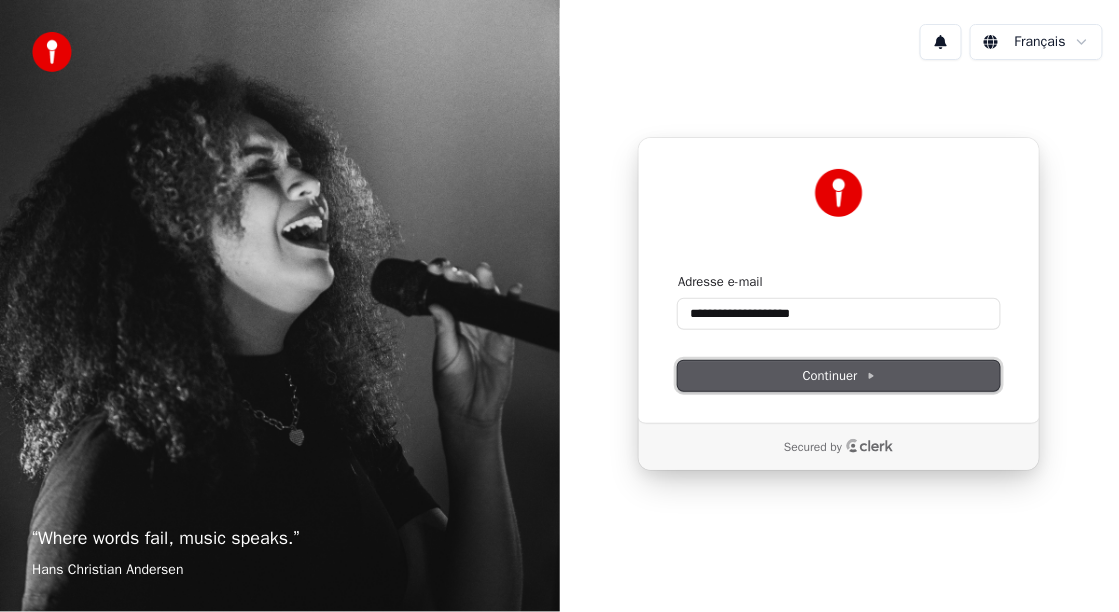 click on "Continuer" at bounding box center (839, 376) 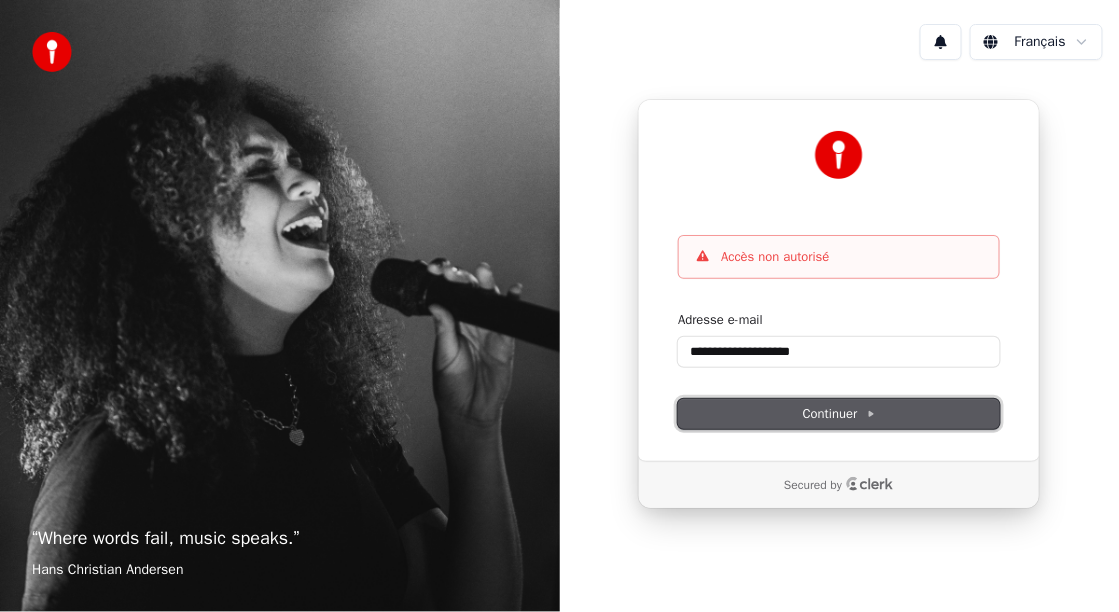 click on "Continuer" at bounding box center (839, 414) 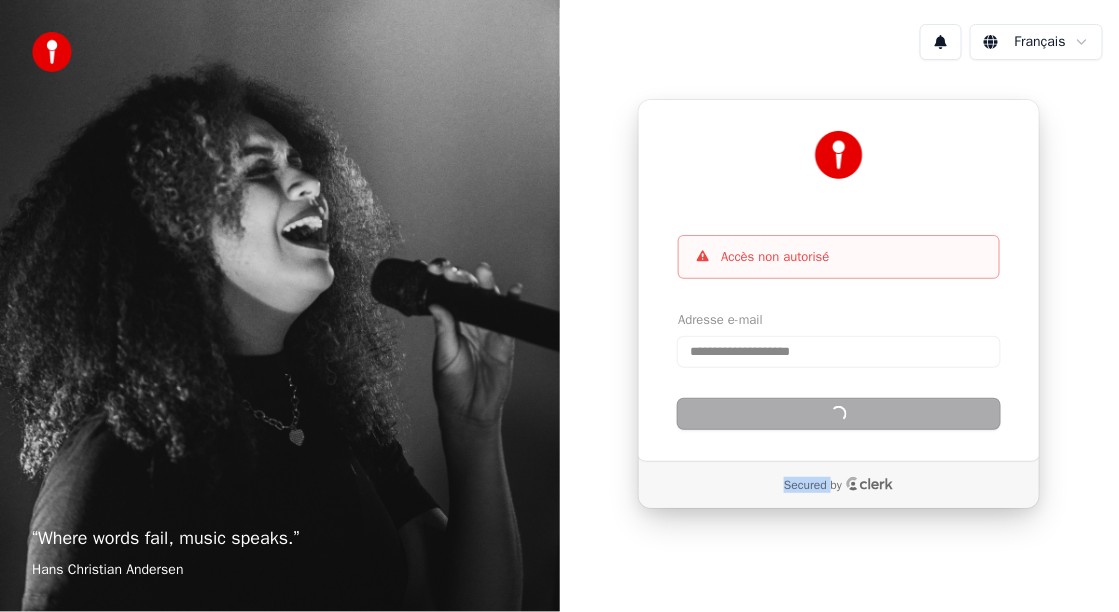 click on "Continuer" at bounding box center [839, 414] 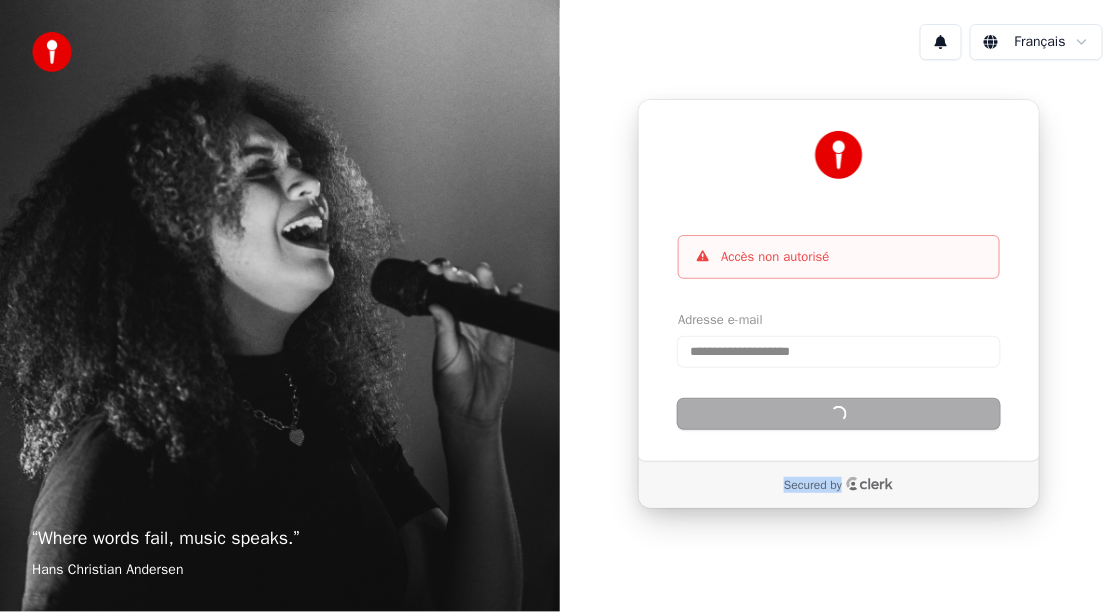 click on "Continuer" at bounding box center [839, 414] 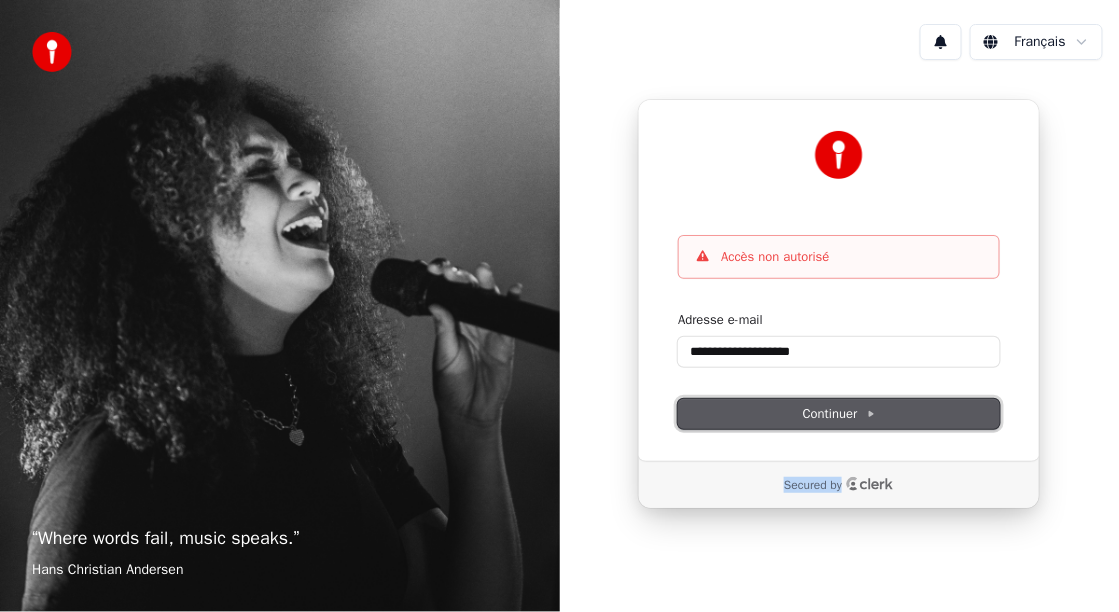 click on "Continuer" at bounding box center [839, 414] 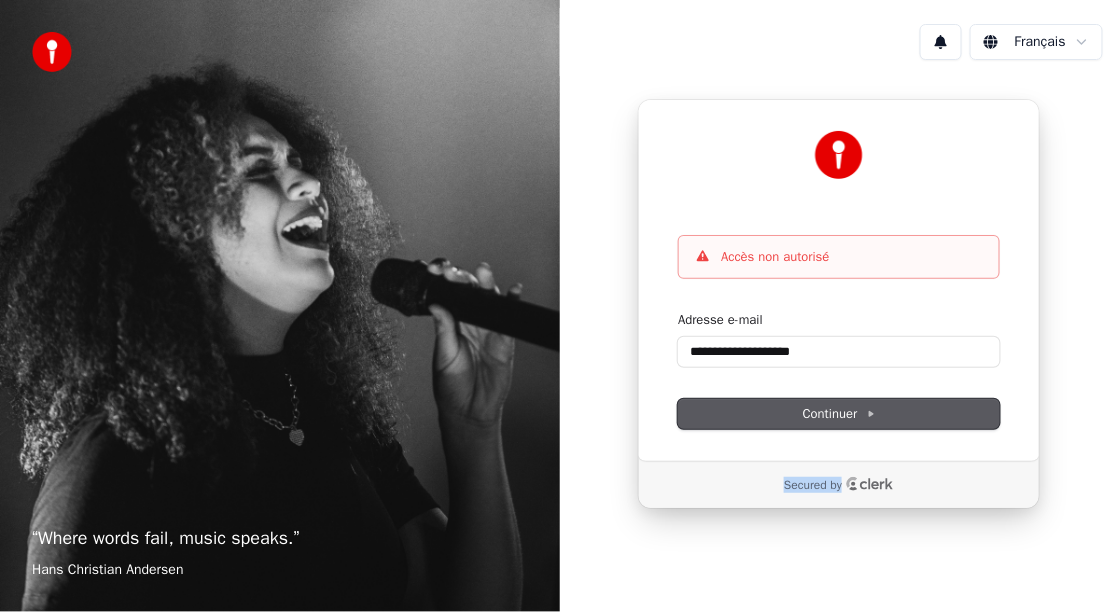 click on "Continuer" at bounding box center (839, 414) 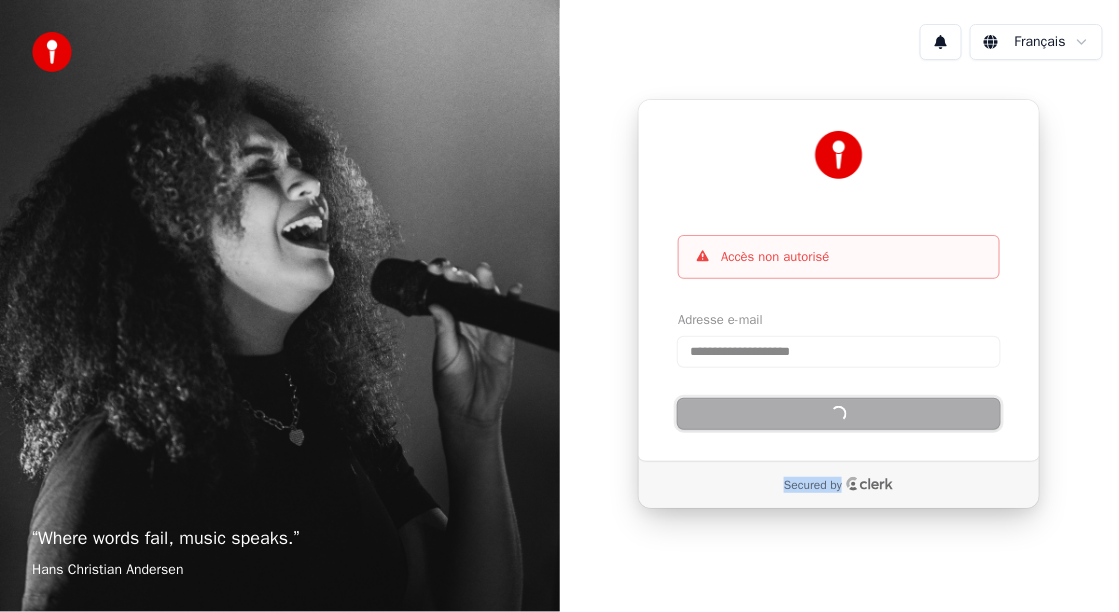 click on "Continuer" at bounding box center (839, 414) 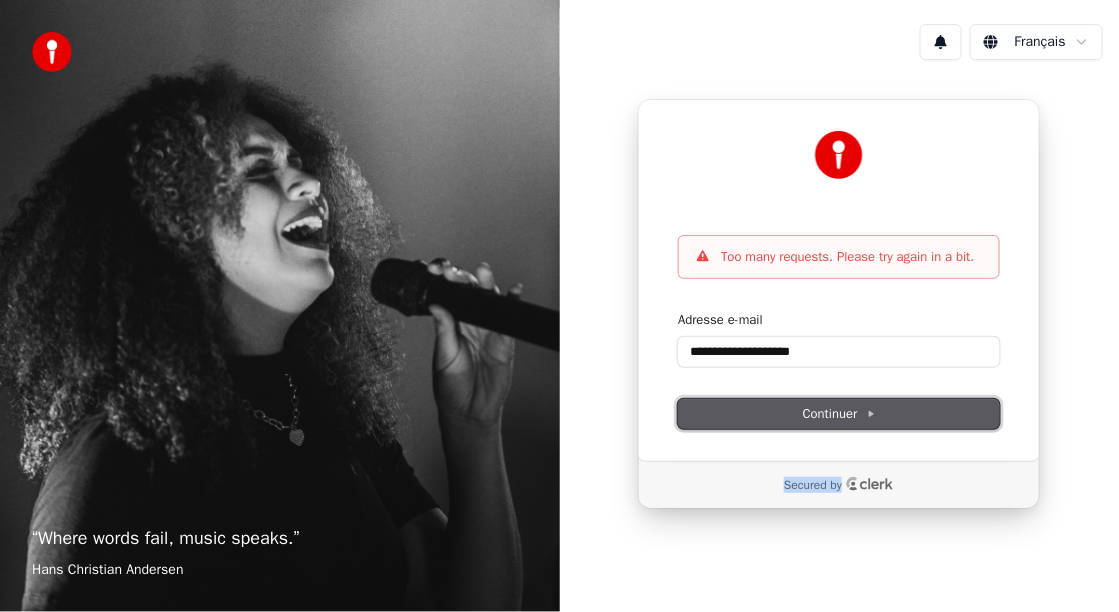 click on "Continuer" at bounding box center (839, 414) 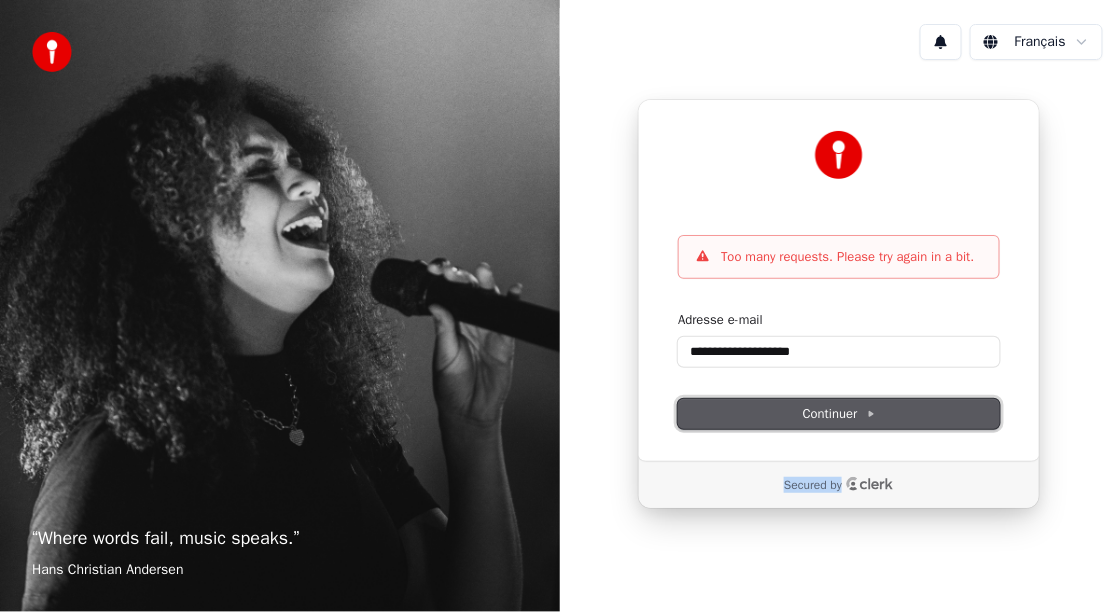 click on "Continuer" at bounding box center (839, 414) 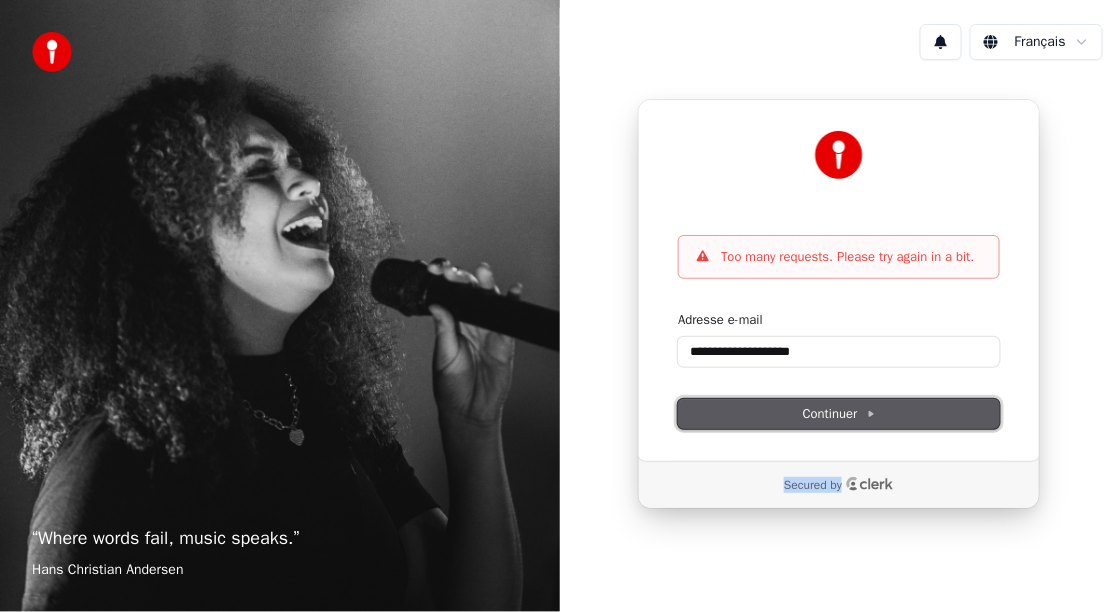click on "Continuer" at bounding box center [839, 414] 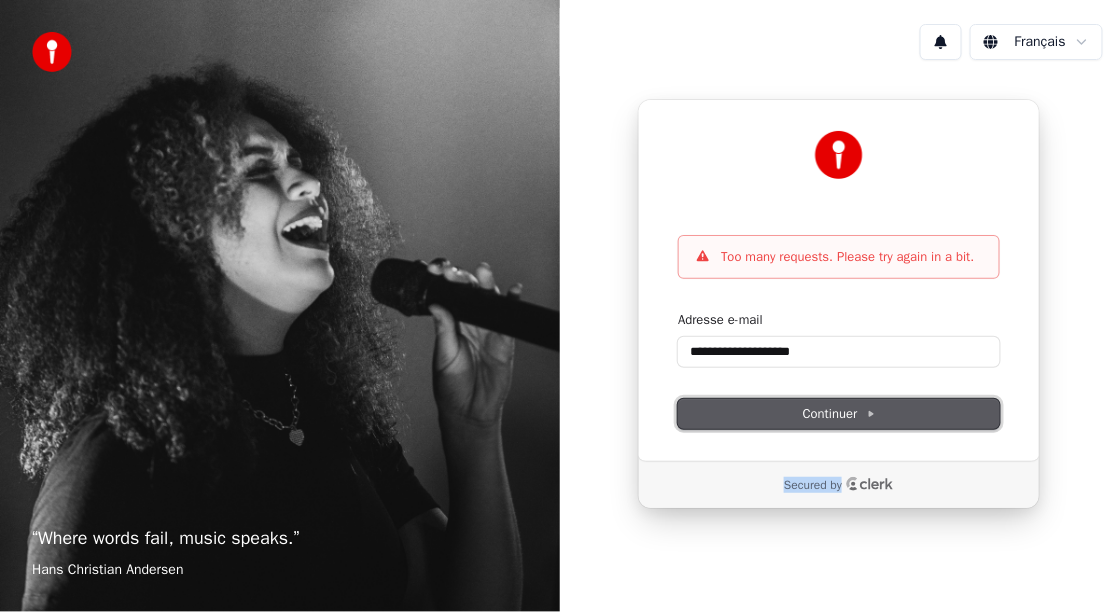 click on "Continuer" at bounding box center (839, 414) 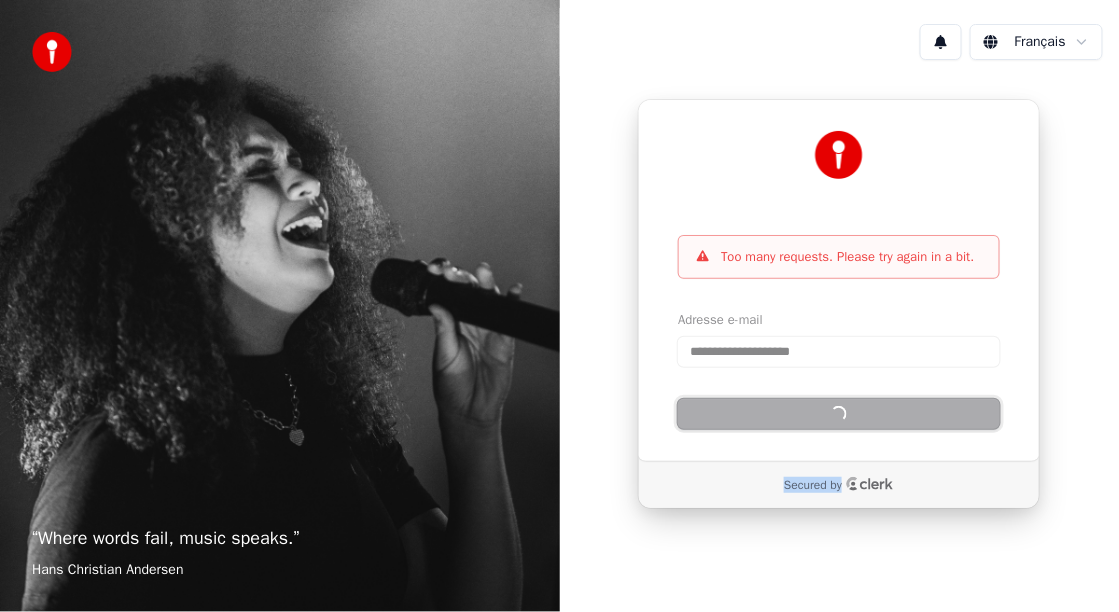 click on "Continuer" at bounding box center [839, 414] 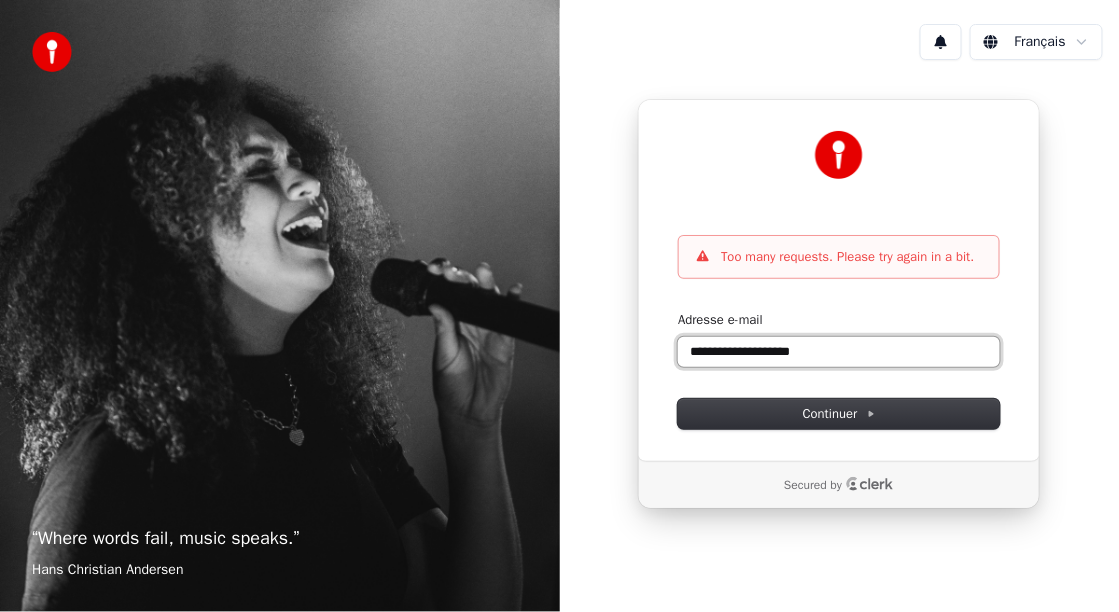 click on "**********" at bounding box center (839, 352) 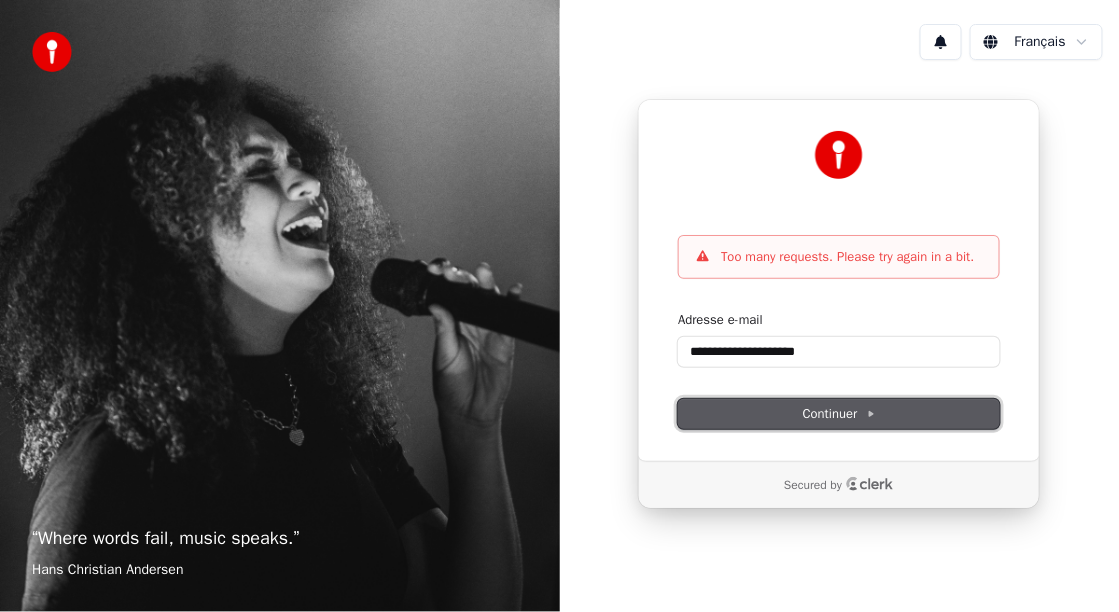 click on "Continuer" at bounding box center (839, 414) 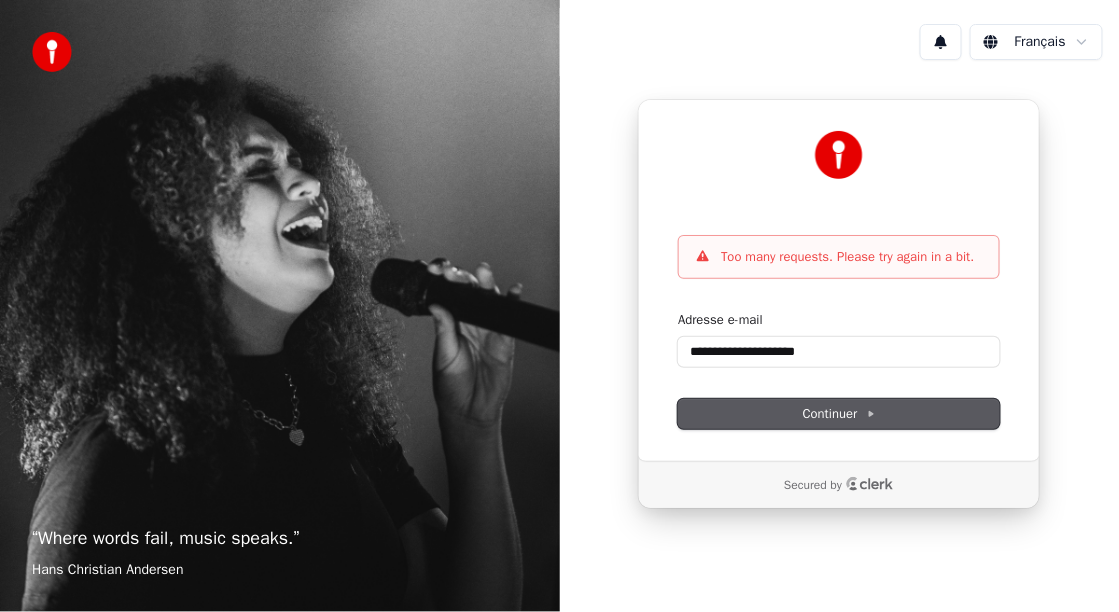 type on "**********" 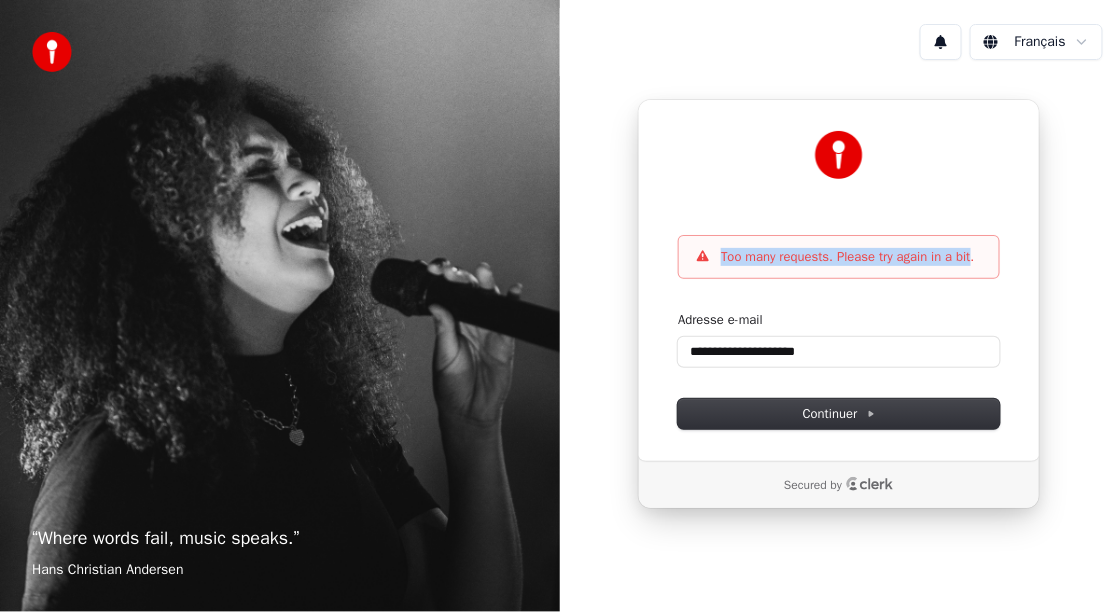 drag, startPoint x: 969, startPoint y: 253, endPoint x: 716, endPoint y: 275, distance: 253.95473 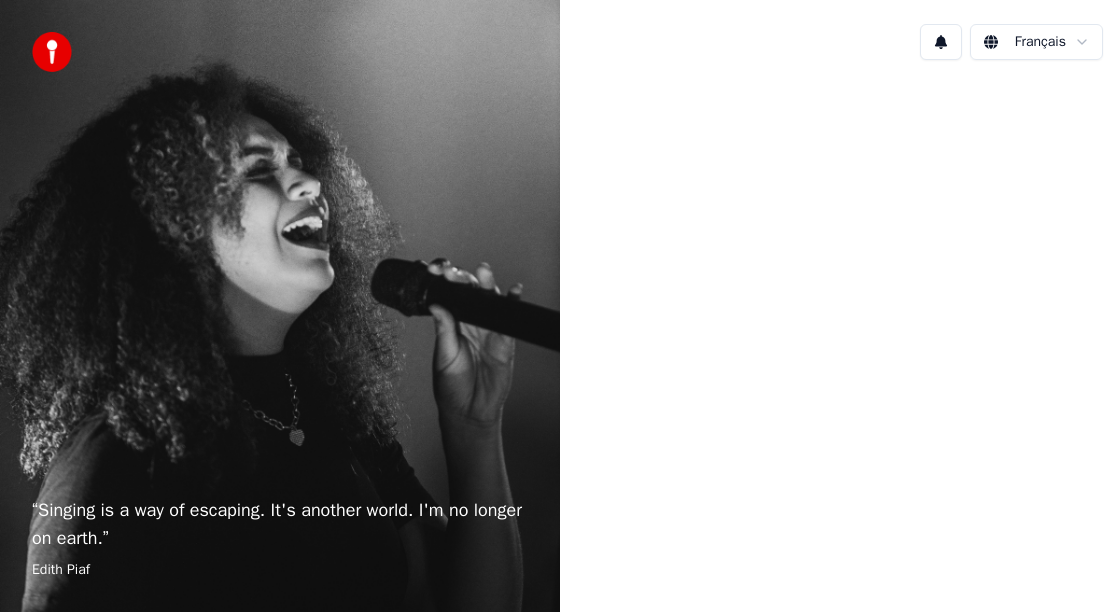 scroll, scrollTop: 0, scrollLeft: 0, axis: both 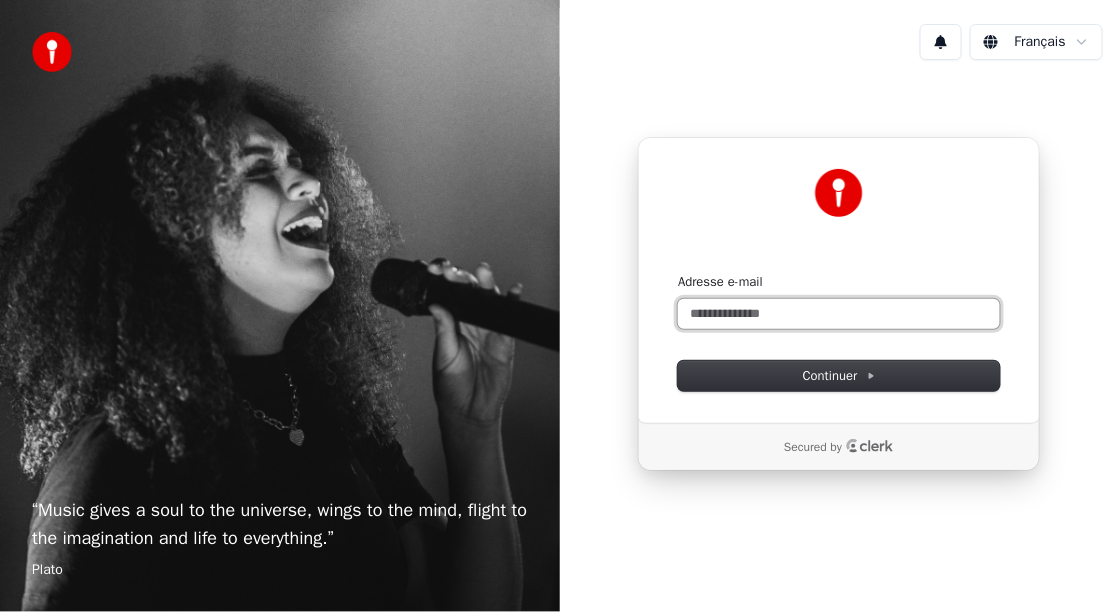 click on "Adresse e-mail" at bounding box center (839, 314) 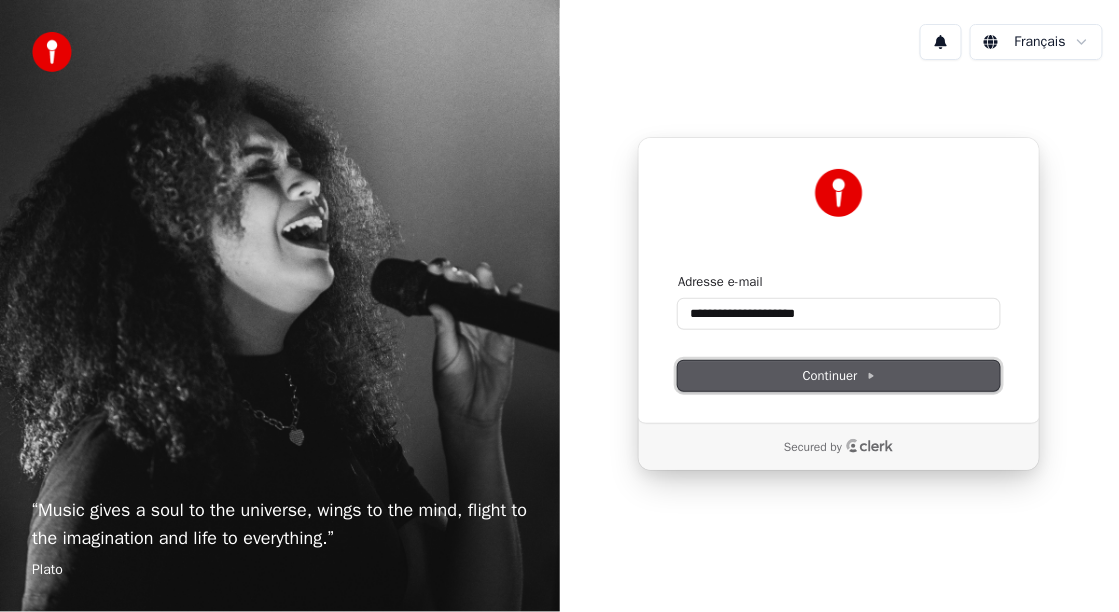 click on "Continuer" at bounding box center [839, 376] 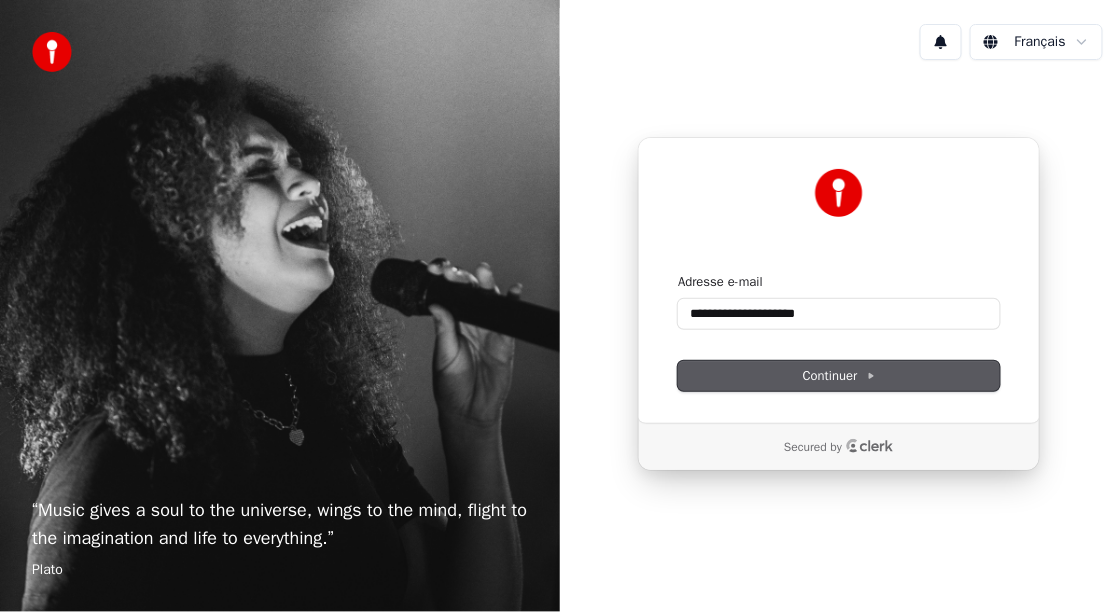 type on "**********" 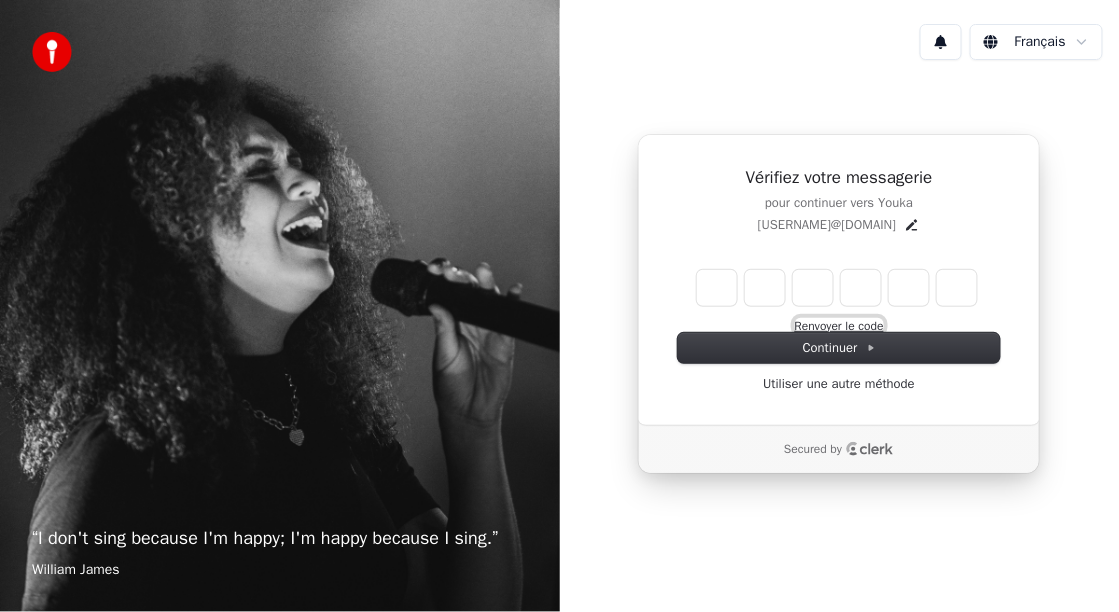 click on "Renvoyer le code" at bounding box center (839, 326) 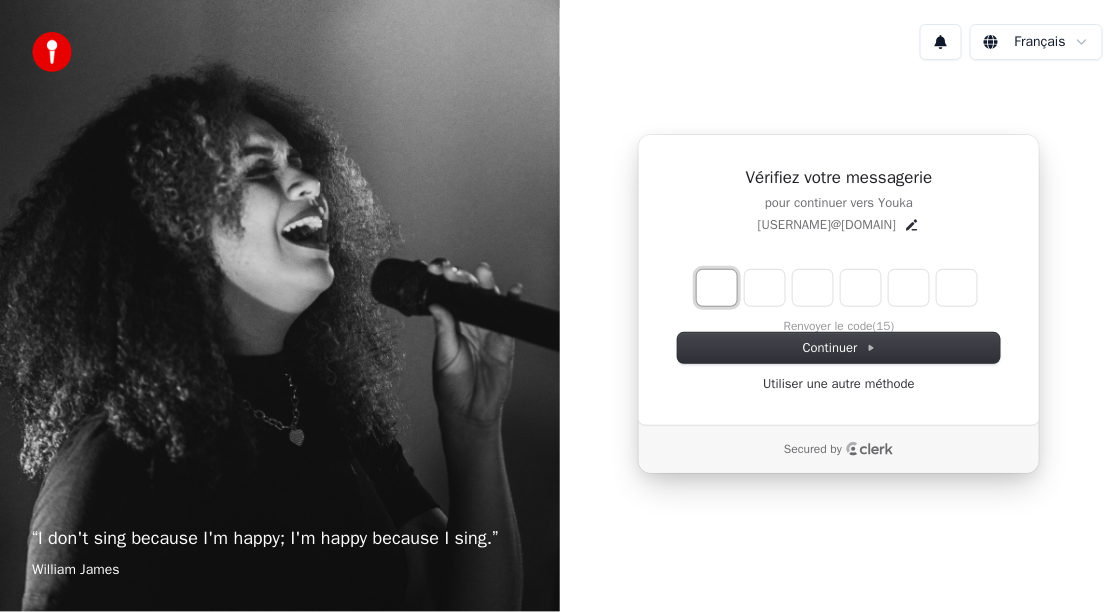 type on "*" 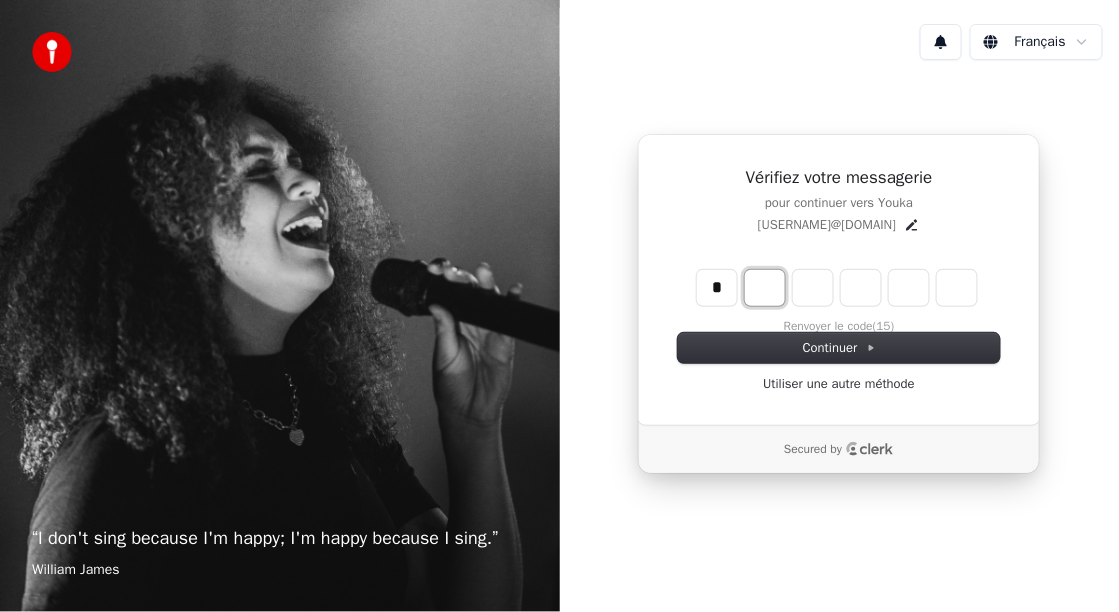 type on "*" 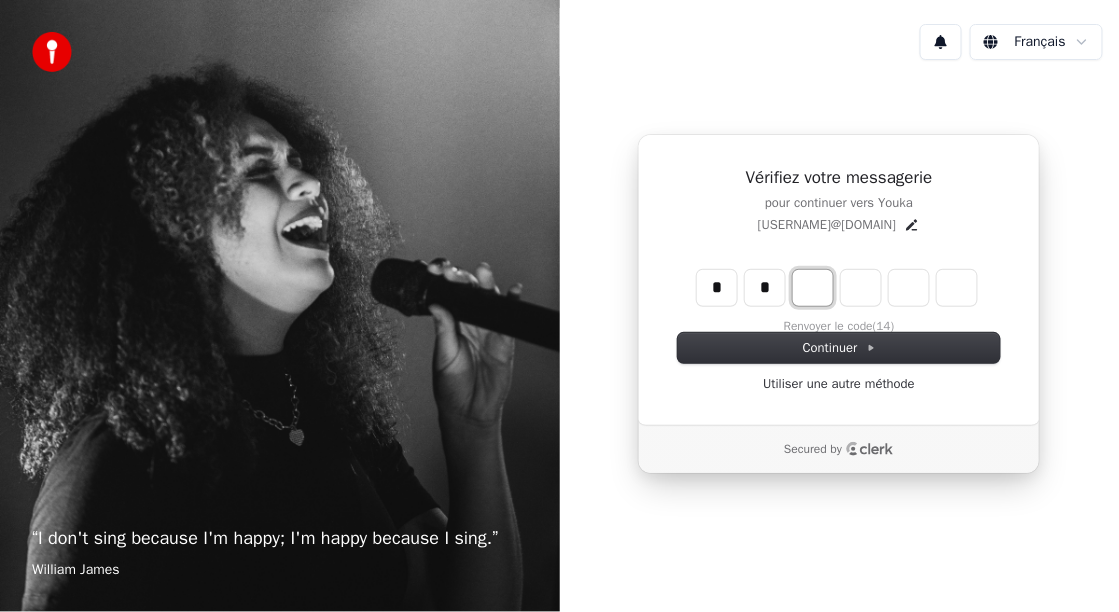 type on "**" 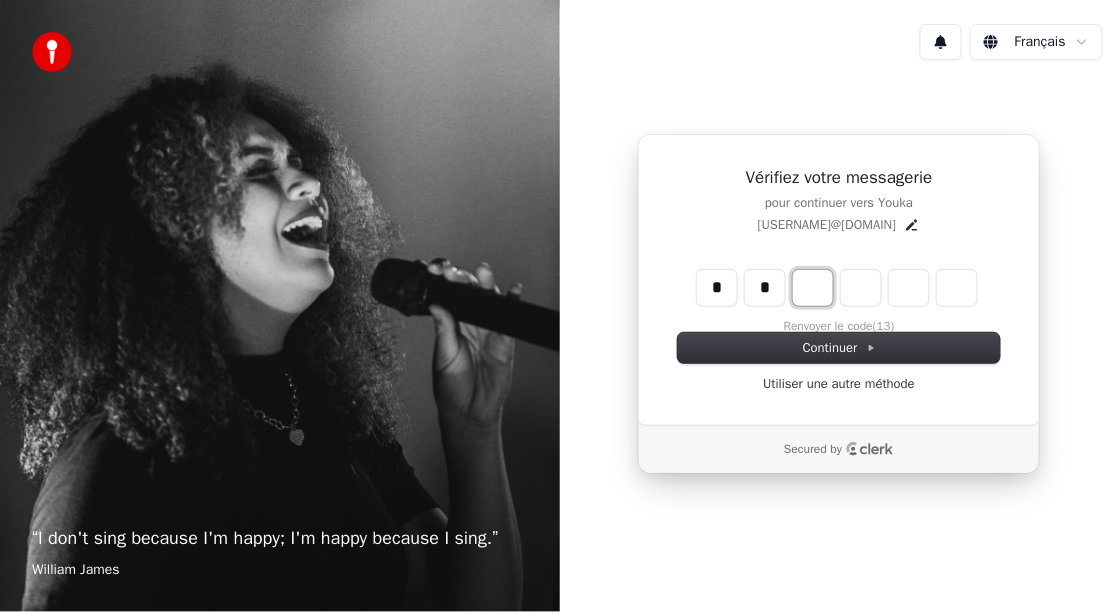 type on "*" 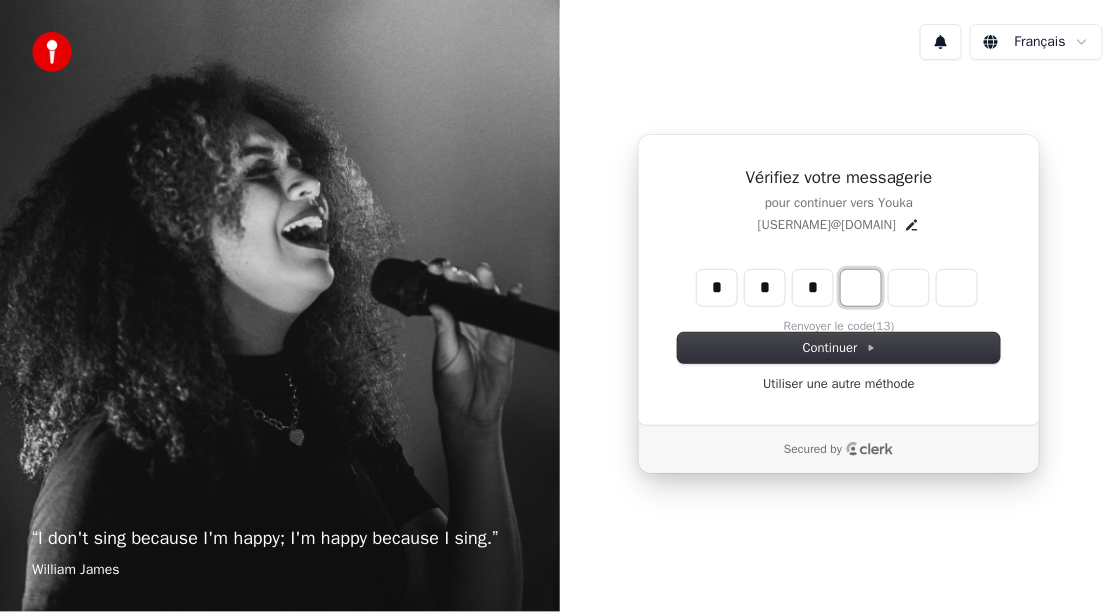 type on "***" 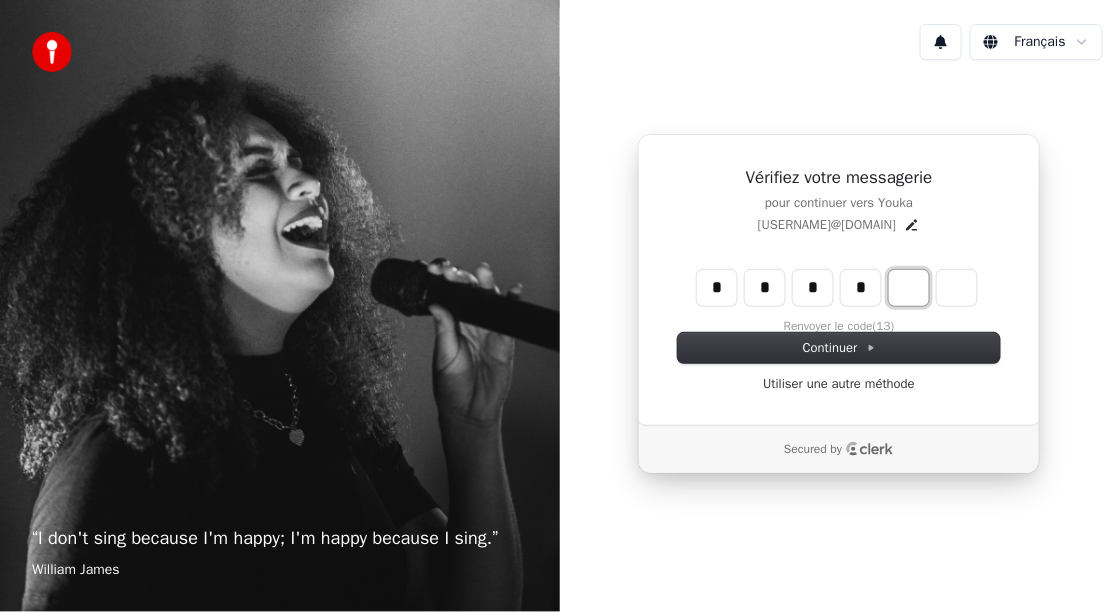 type on "****" 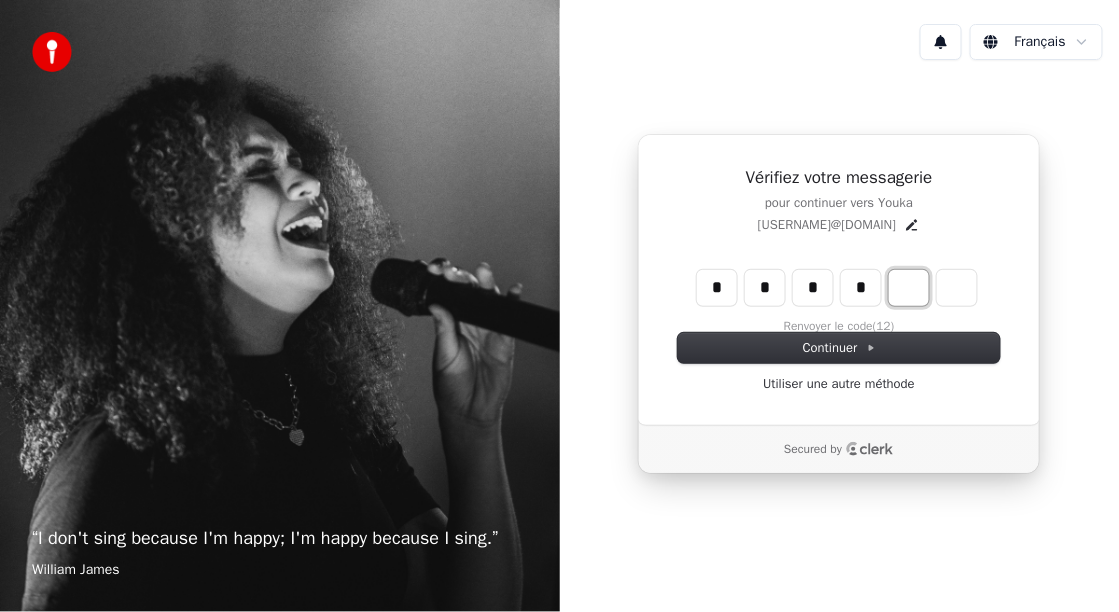 type on "*" 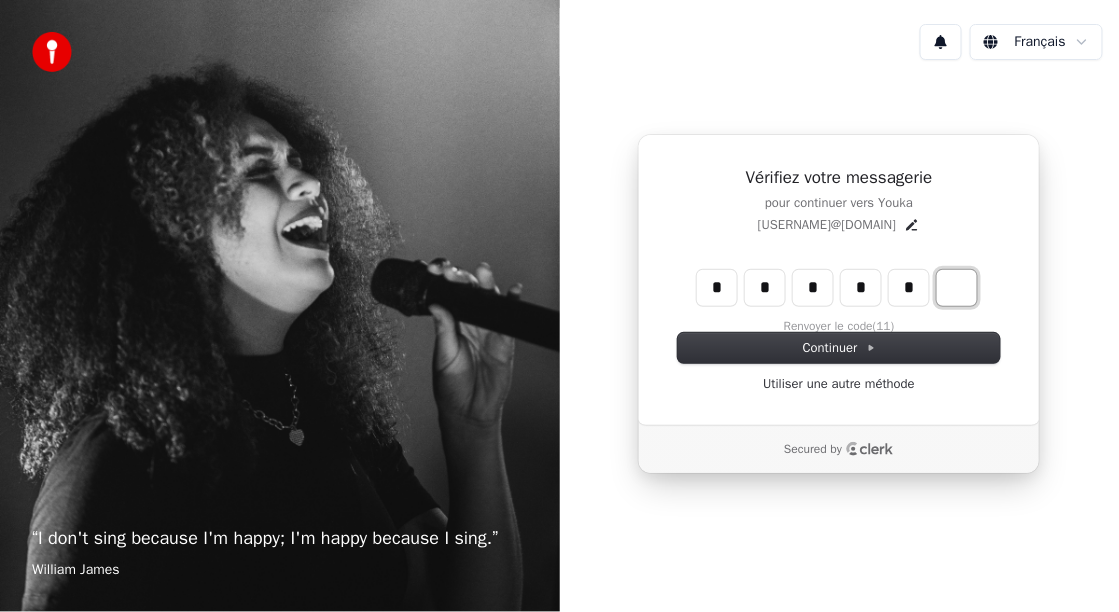 type on "******" 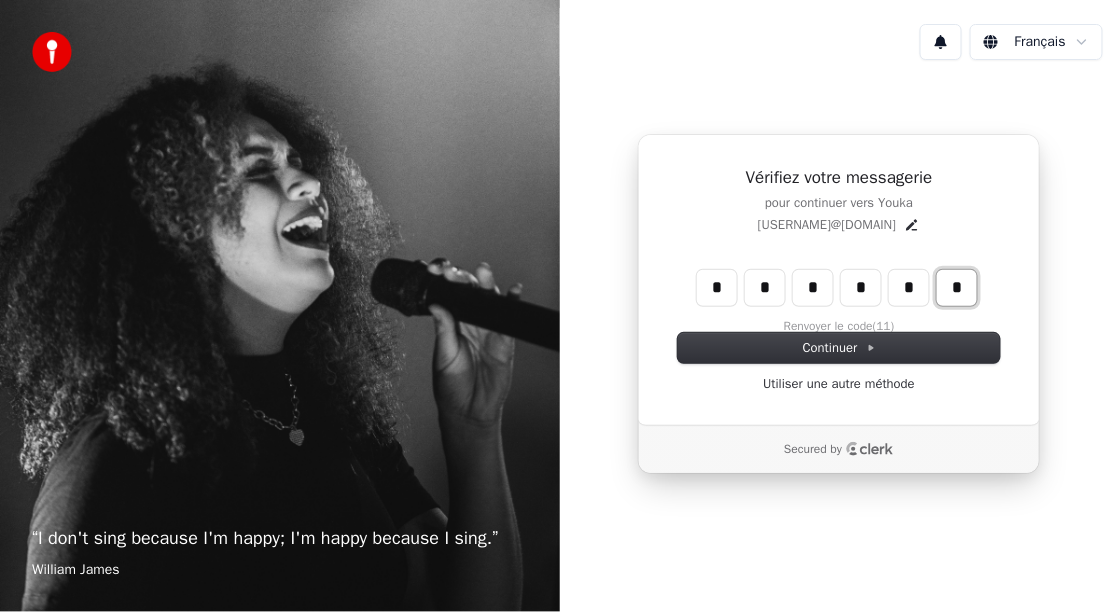 type on "*" 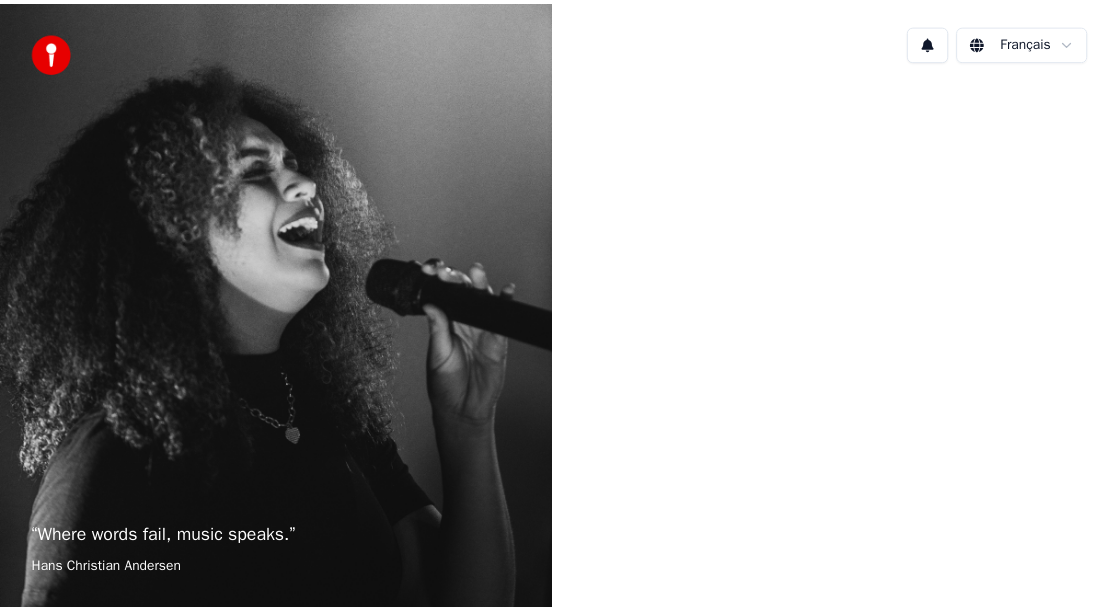 scroll, scrollTop: 0, scrollLeft: 0, axis: both 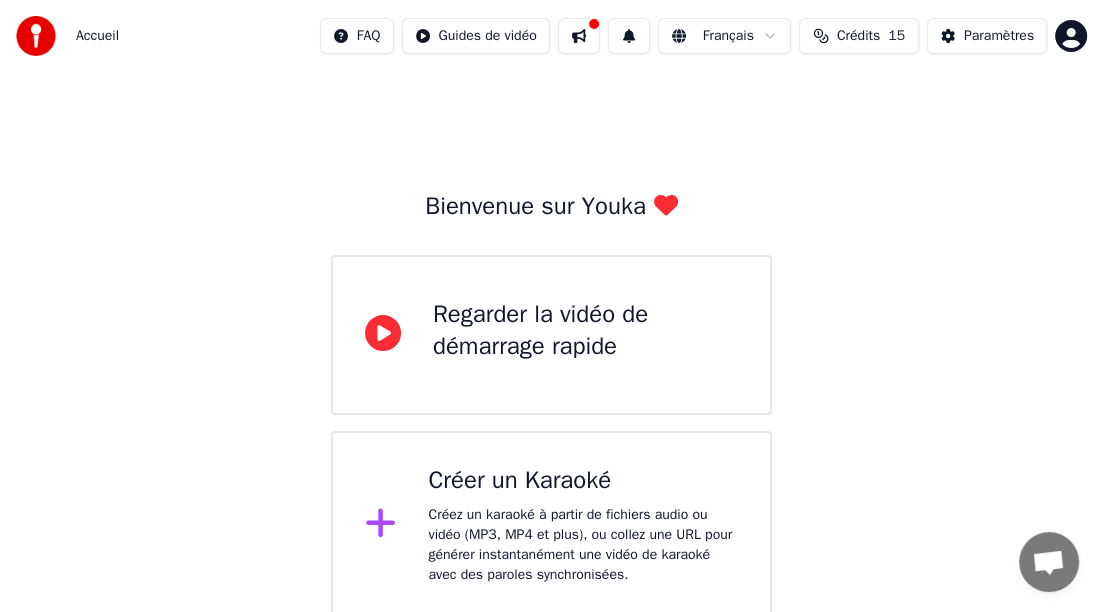 click on "Créez un karaoké à partir de fichiers audio ou vidéo (MP3, MP4 et plus), ou collez une URL pour générer instantanément une vidéo de karaoké avec des paroles synchronisées." at bounding box center [583, 545] 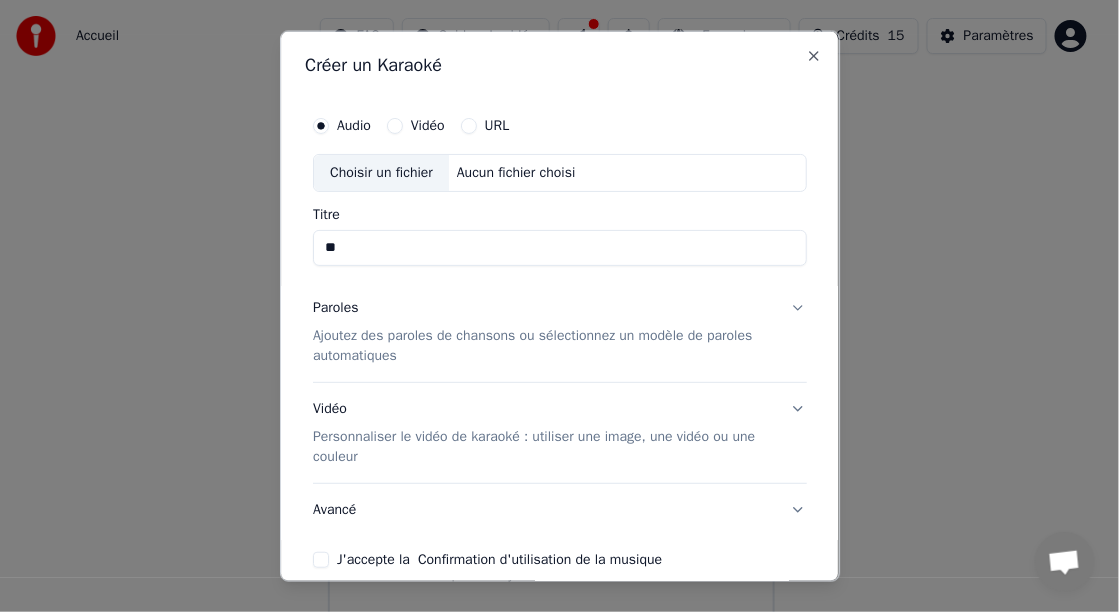 type on "*" 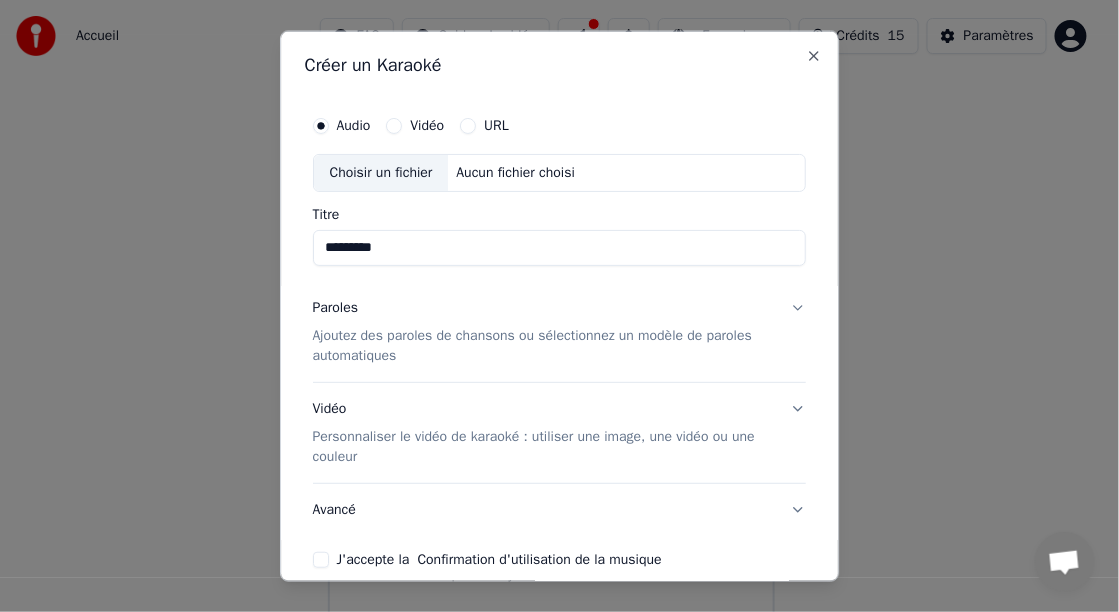 click on "********" at bounding box center [560, 248] 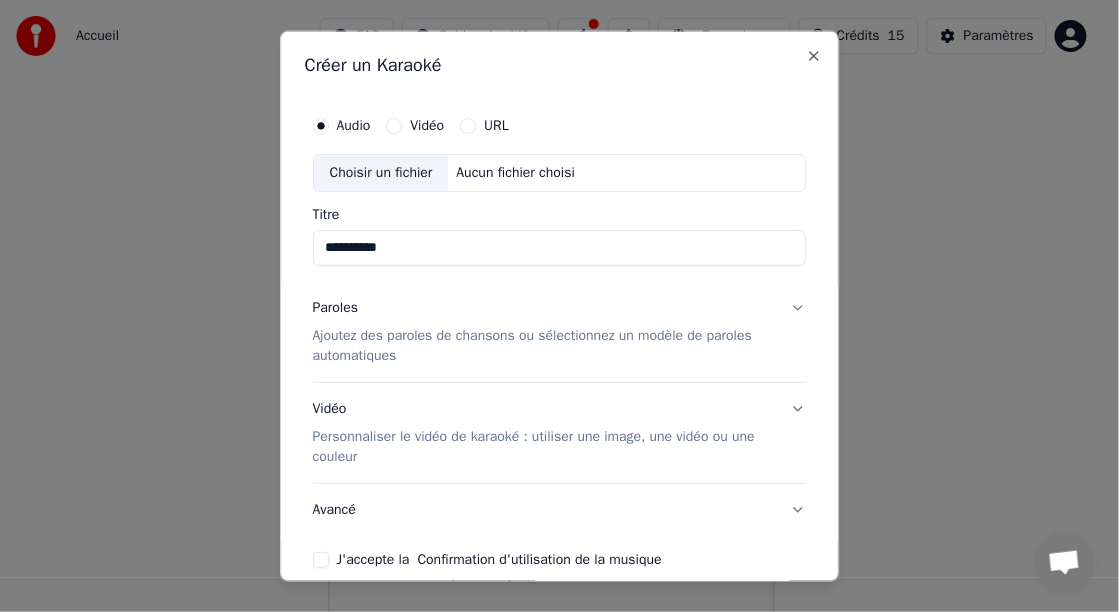 click on "*********" at bounding box center [560, 248] 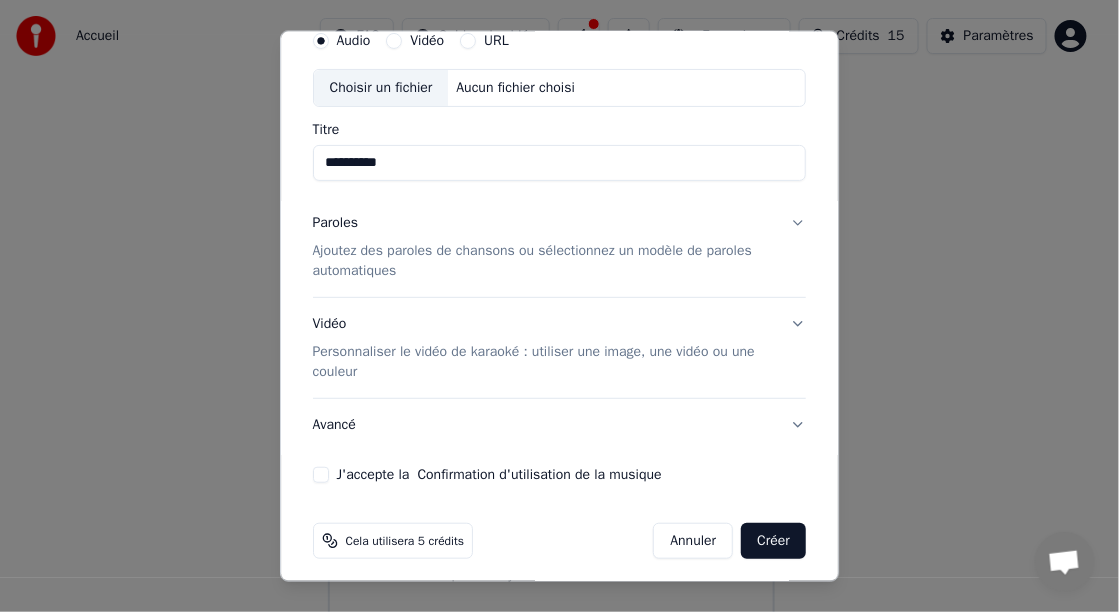 scroll, scrollTop: 86, scrollLeft: 0, axis: vertical 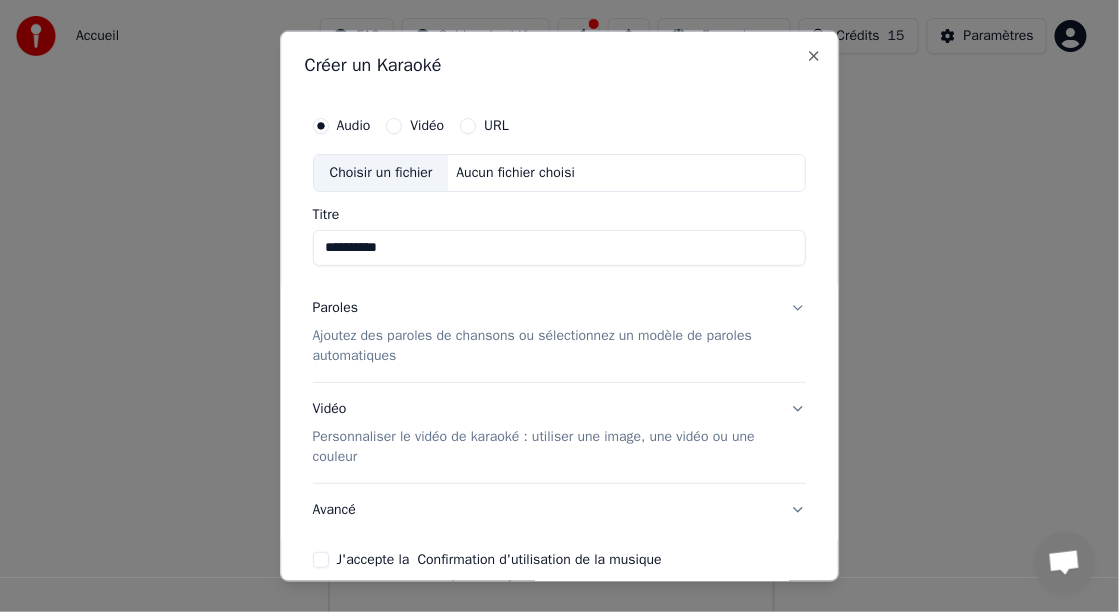 click on "Vidéo" at bounding box center (395, 126) 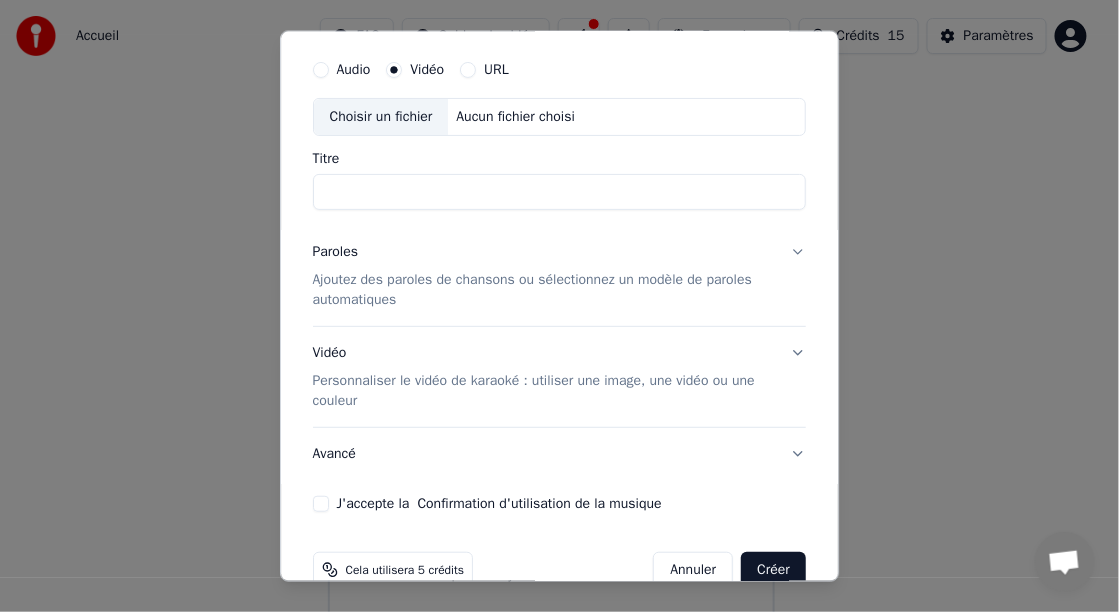 scroll, scrollTop: 93, scrollLeft: 0, axis: vertical 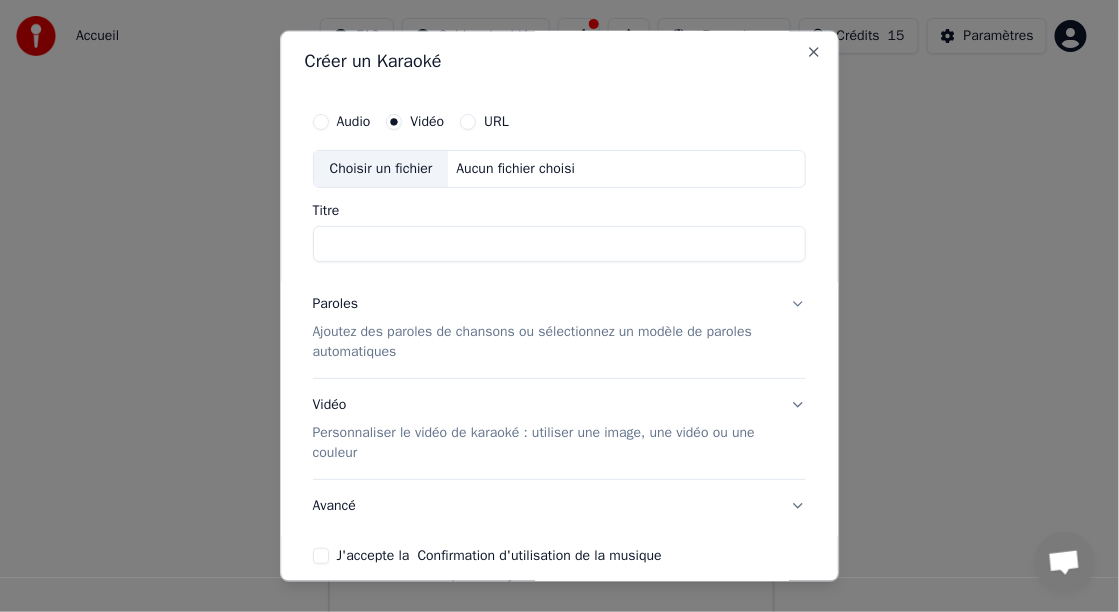 click on "Audio" at bounding box center (321, 122) 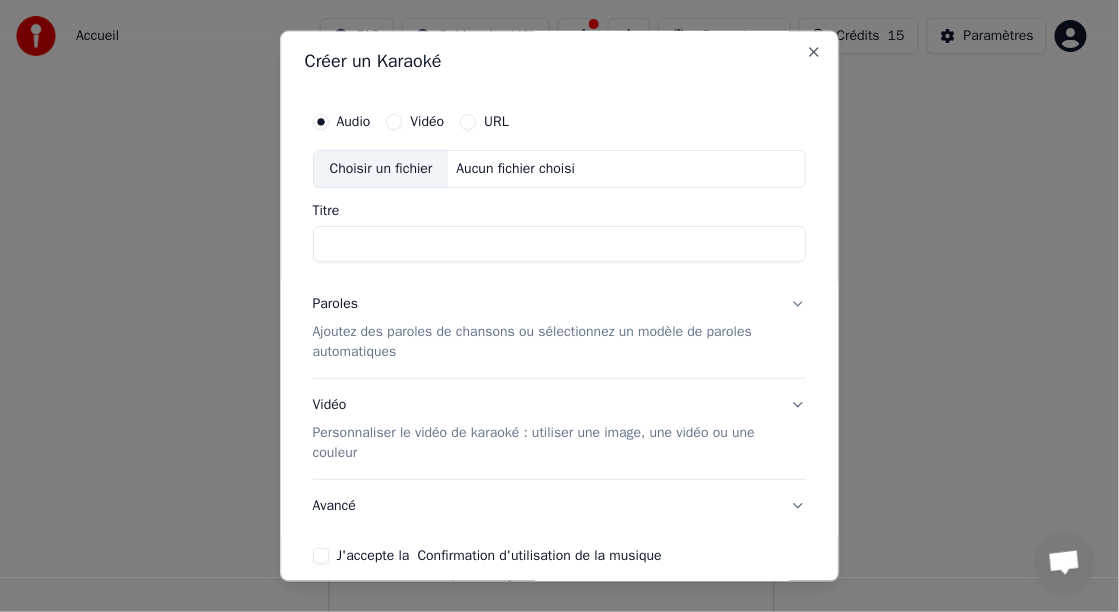 click on "Titre" at bounding box center [560, 244] 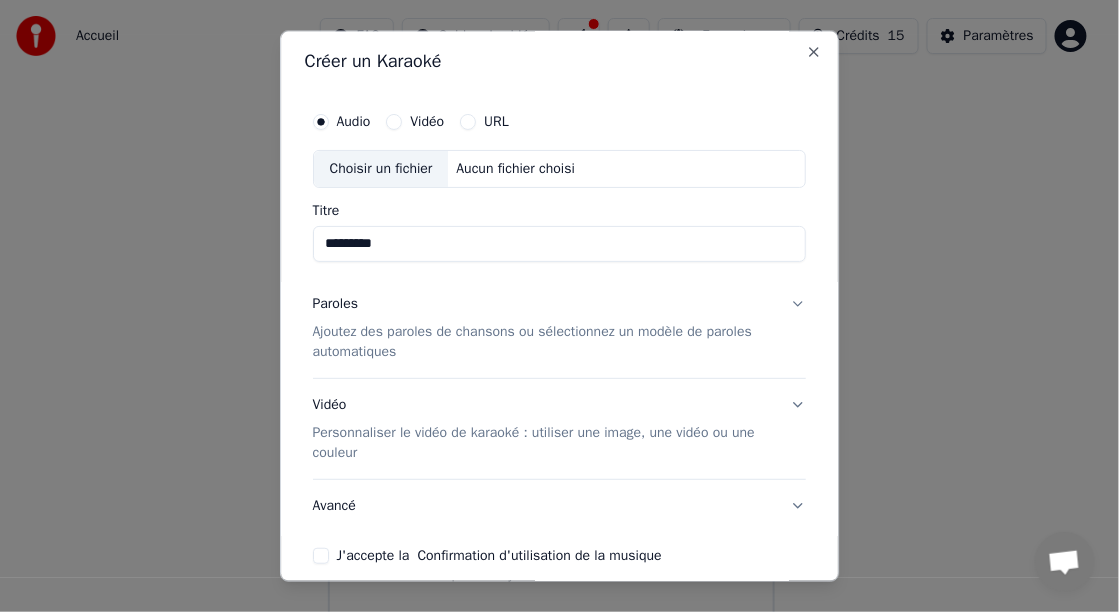 type on "*********" 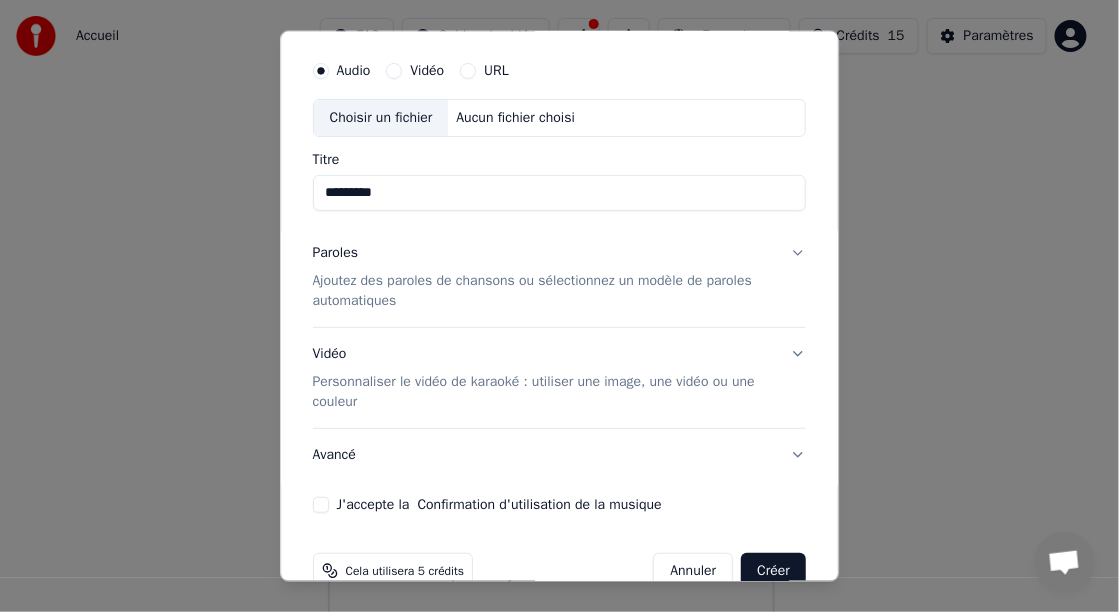 scroll, scrollTop: 54, scrollLeft: 0, axis: vertical 